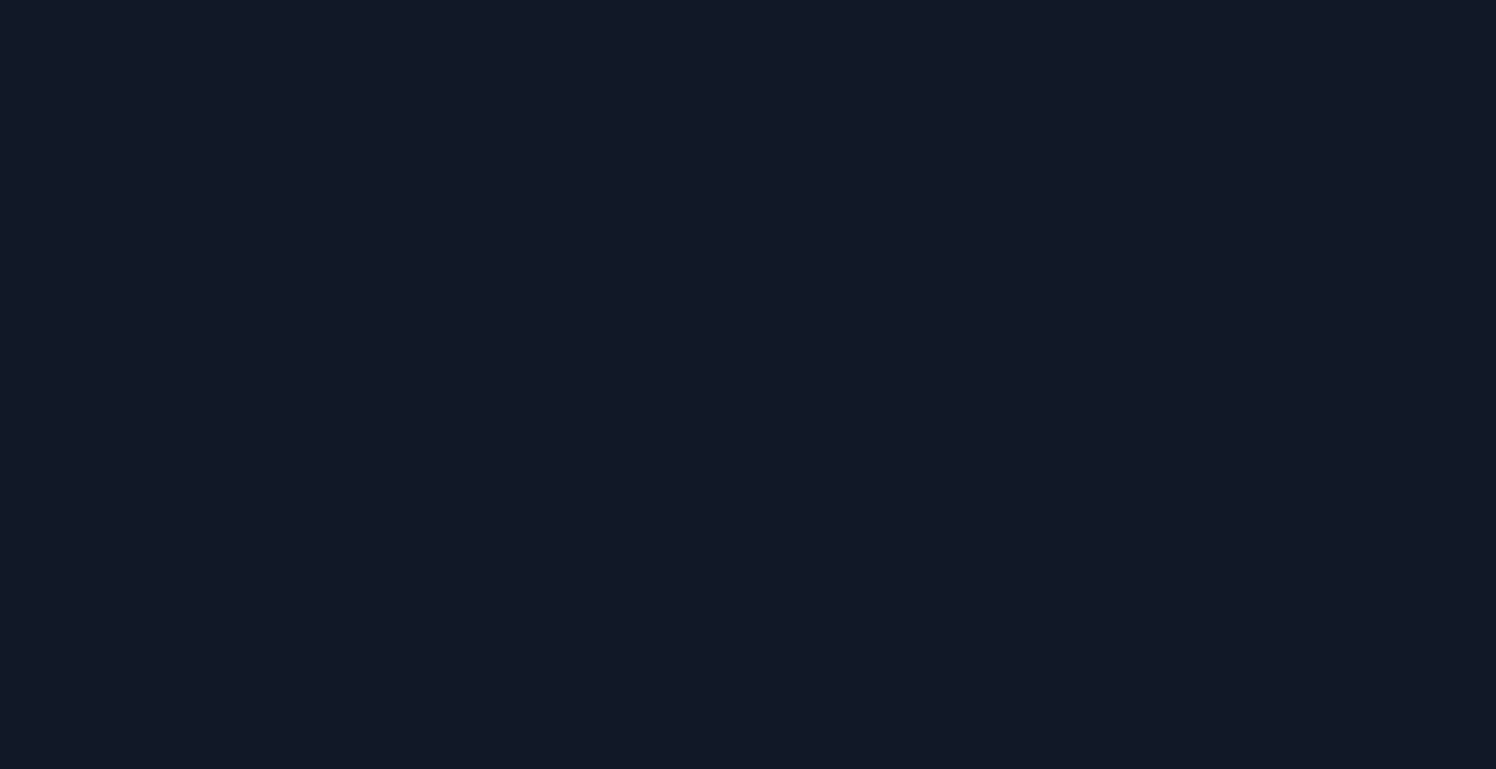 scroll, scrollTop: 0, scrollLeft: 0, axis: both 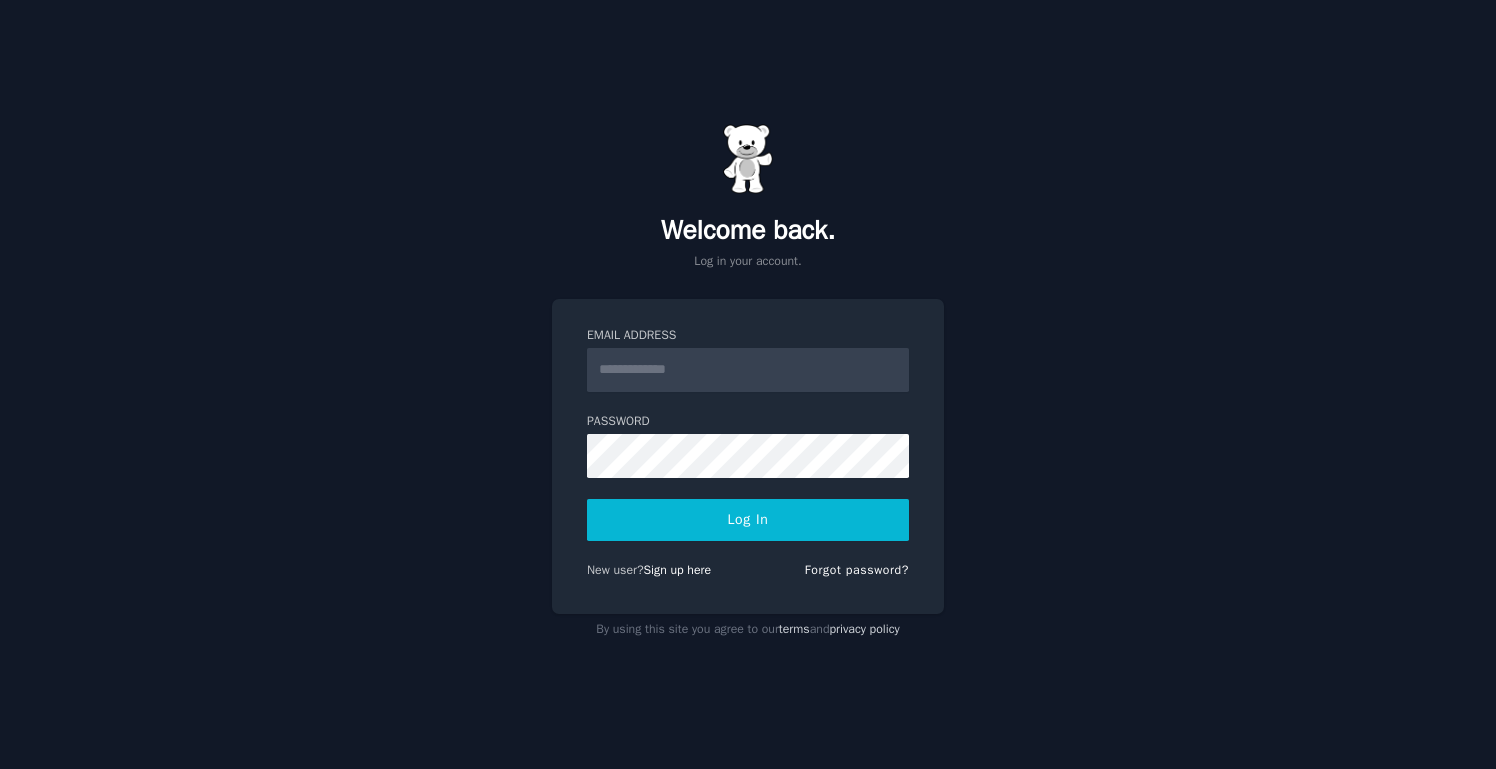 click on "Email Address" at bounding box center (748, 370) 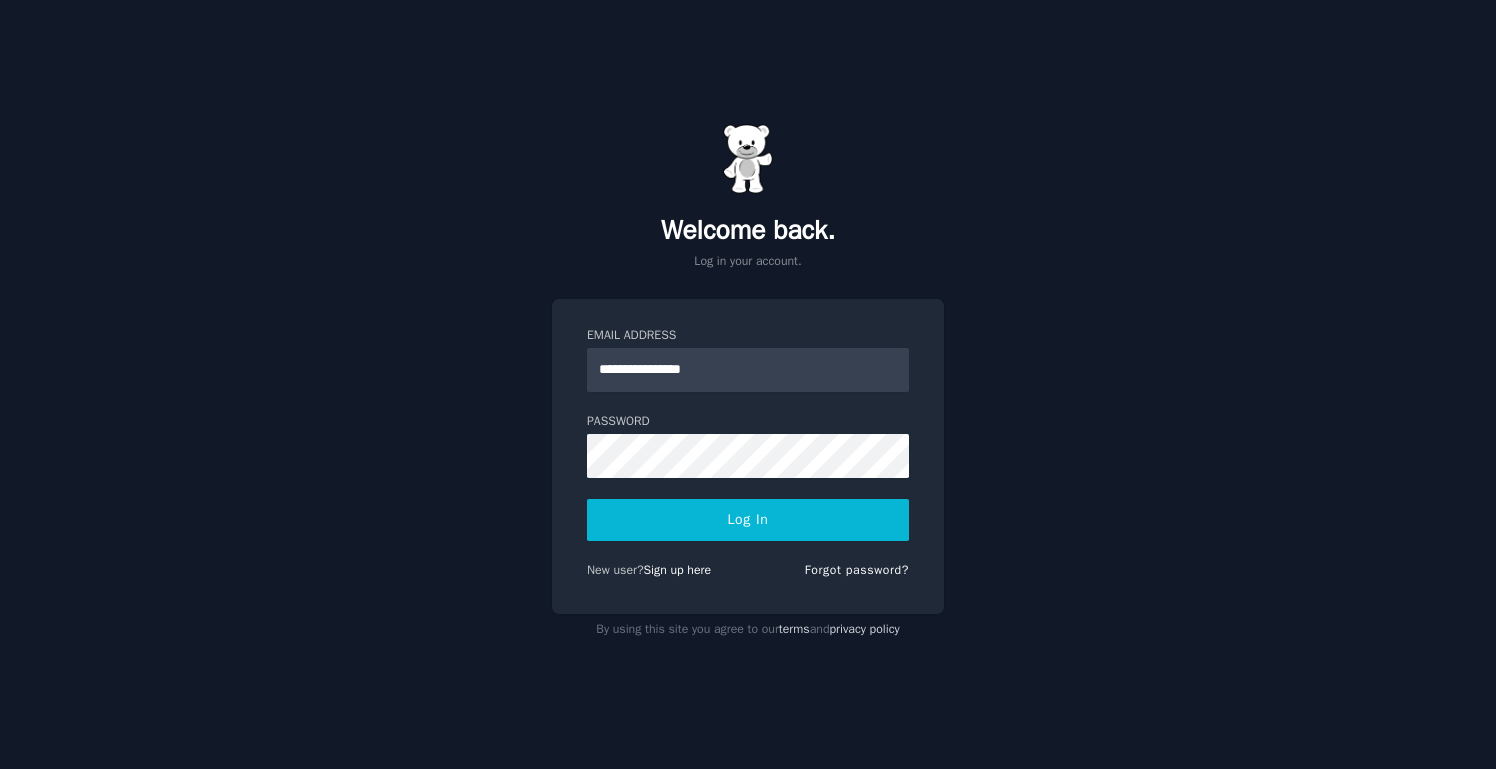 click on "Log In" at bounding box center (748, 520) 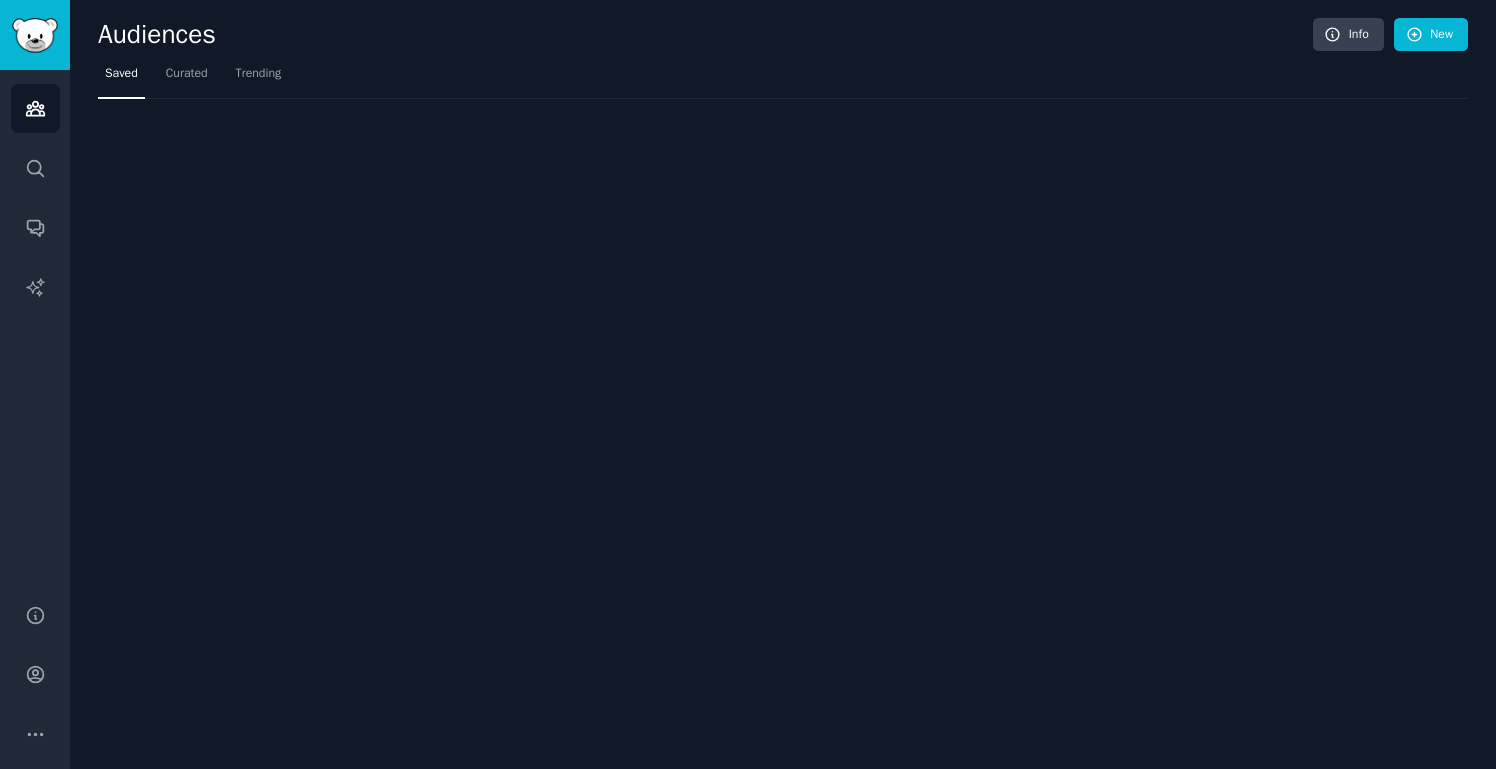 scroll, scrollTop: 0, scrollLeft: 0, axis: both 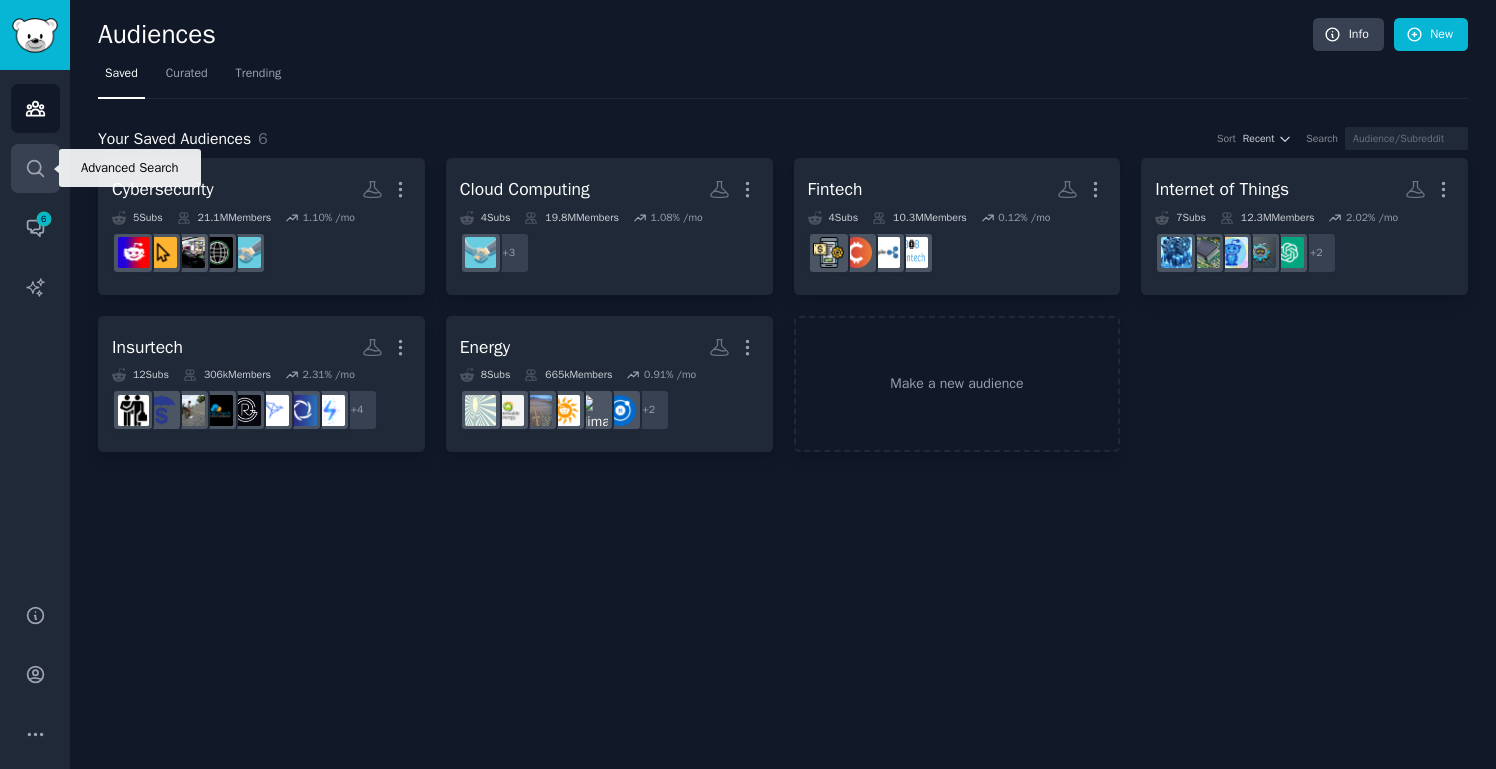 click 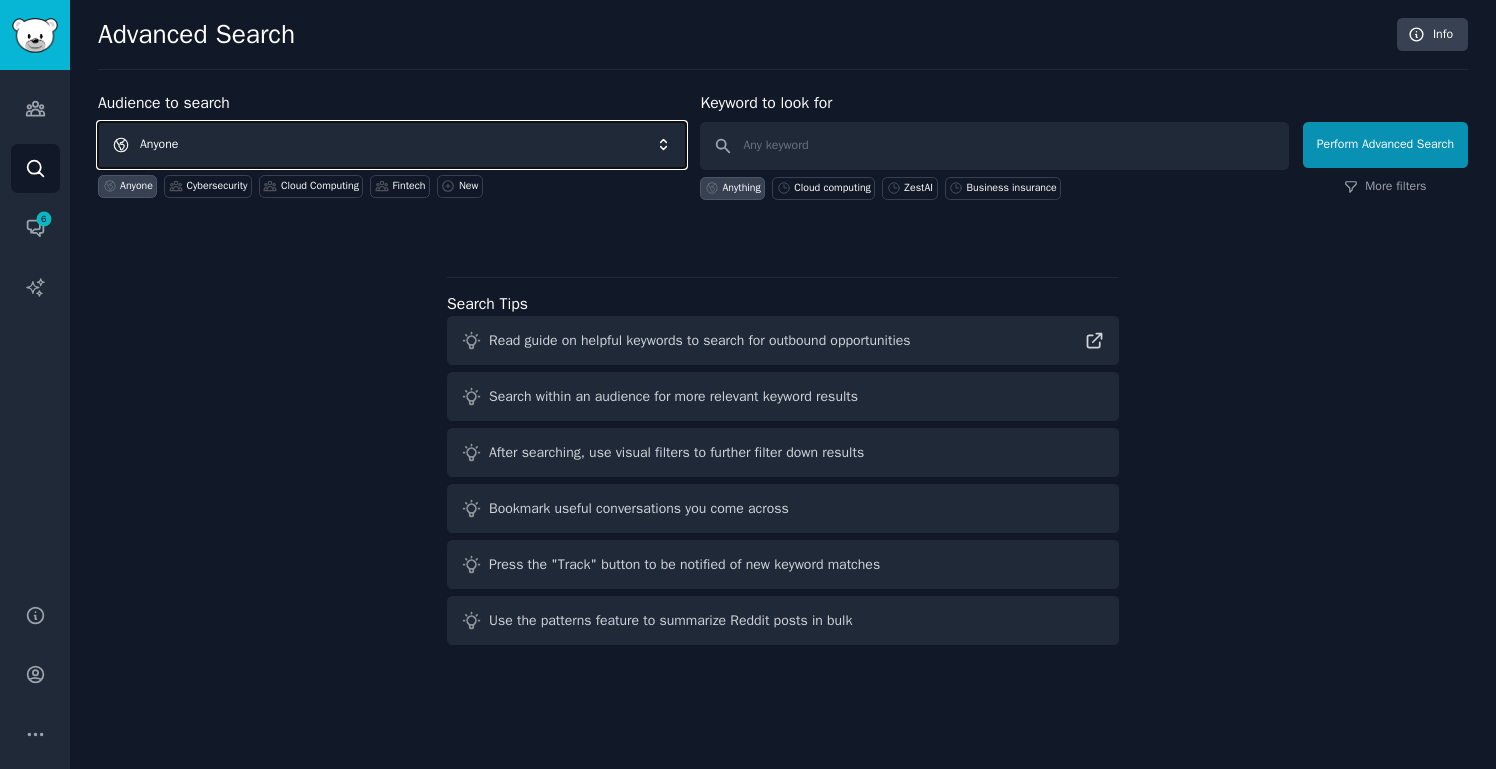 click on "Anyone" at bounding box center [392, 145] 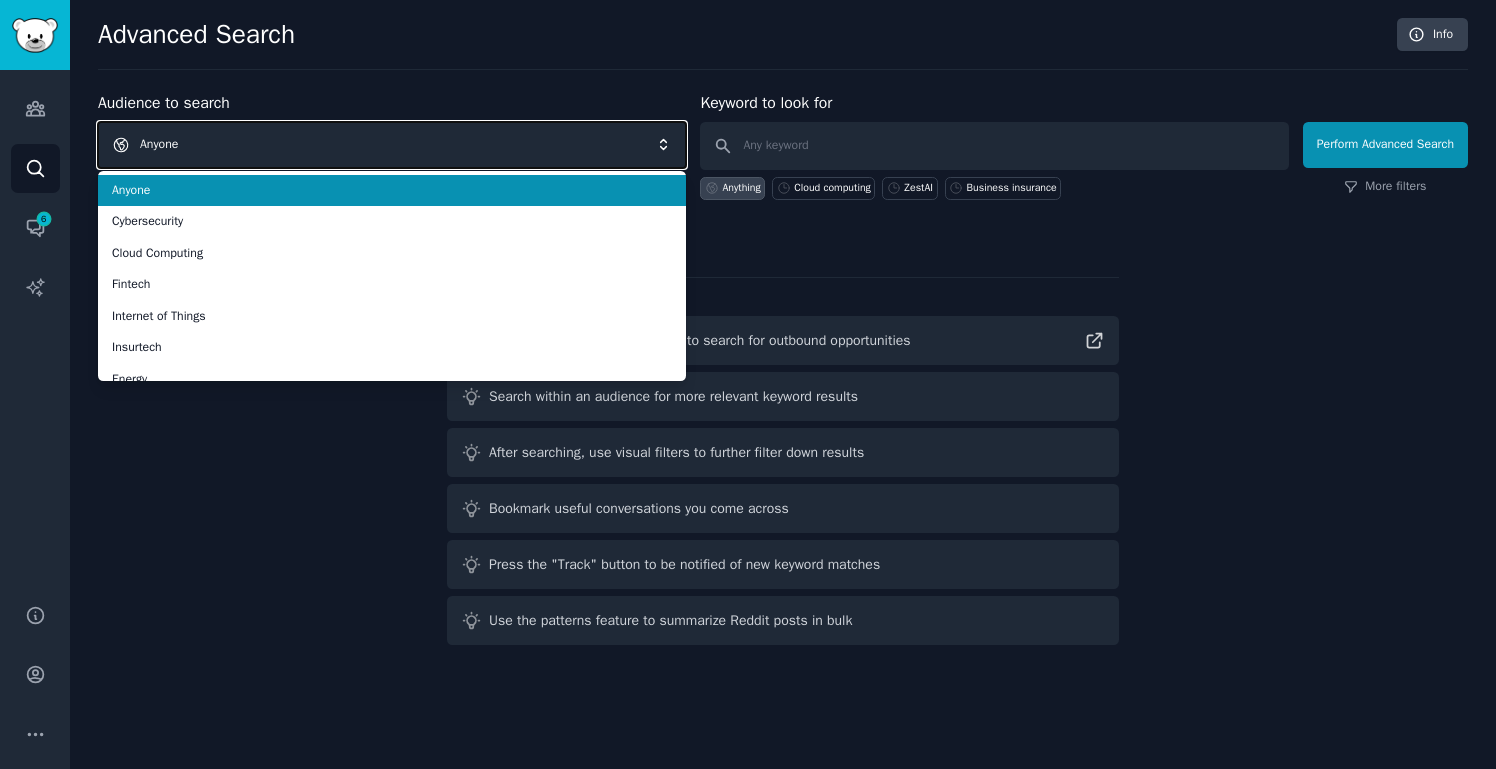 click on "Anyone" at bounding box center (392, 145) 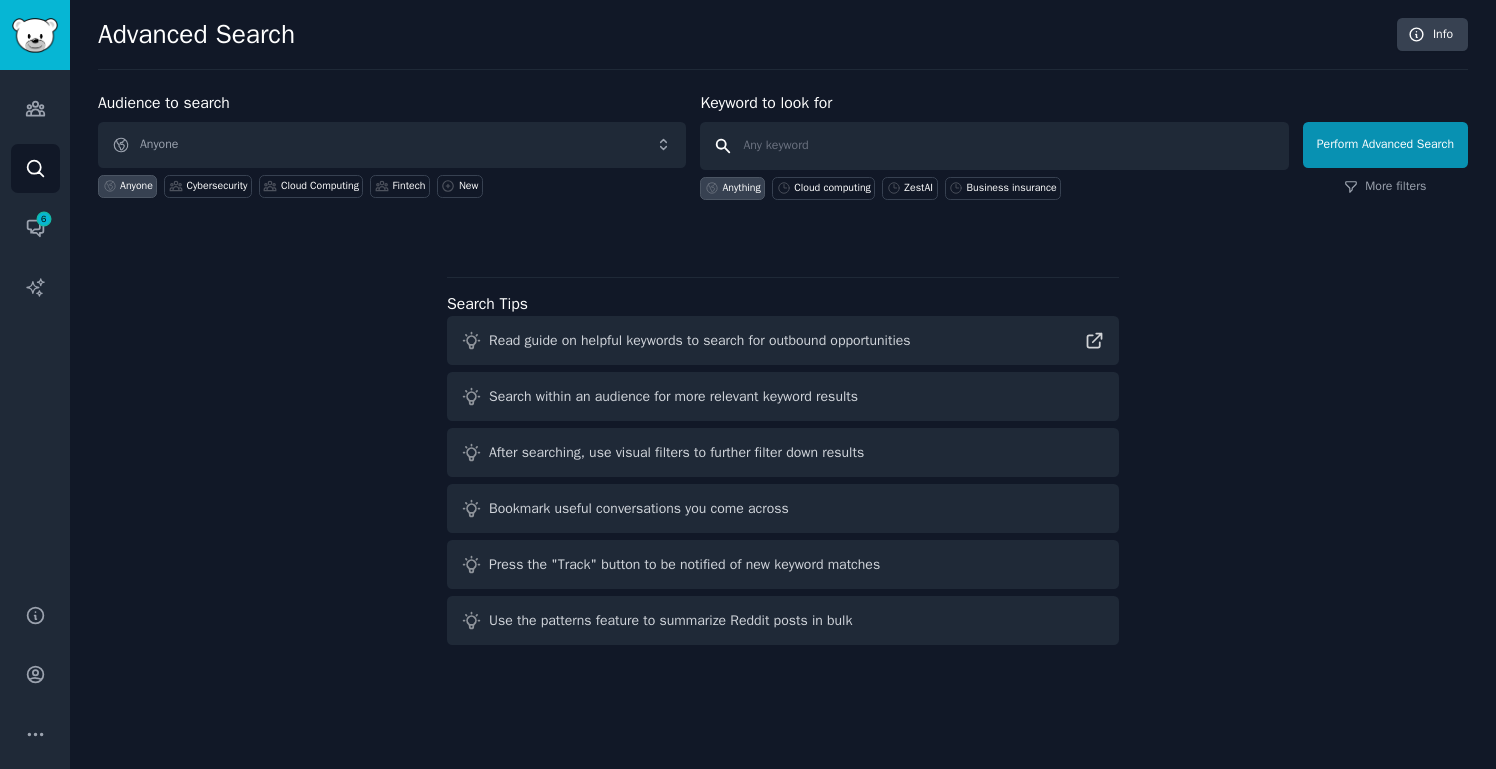 click at bounding box center (994, 146) 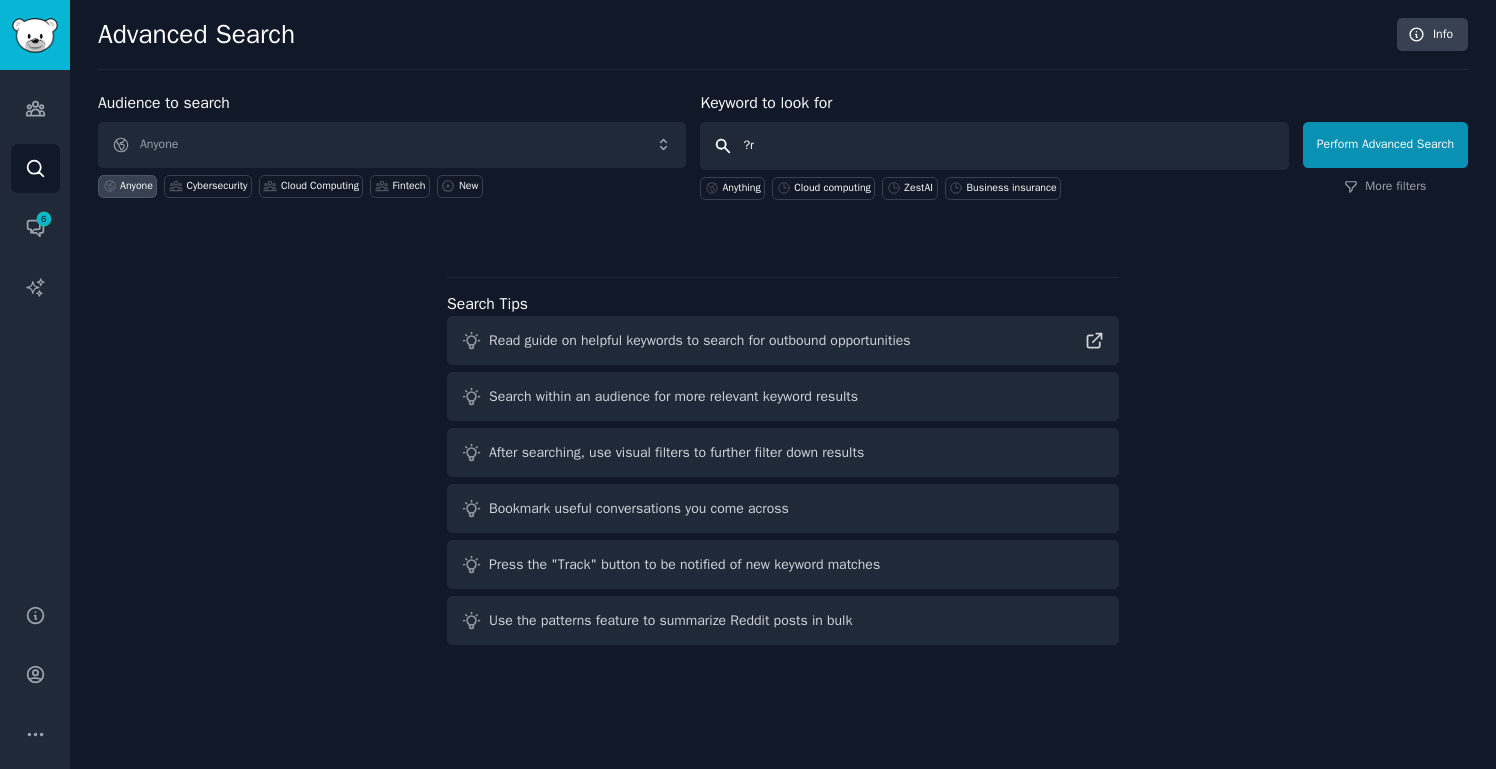 type on "?" 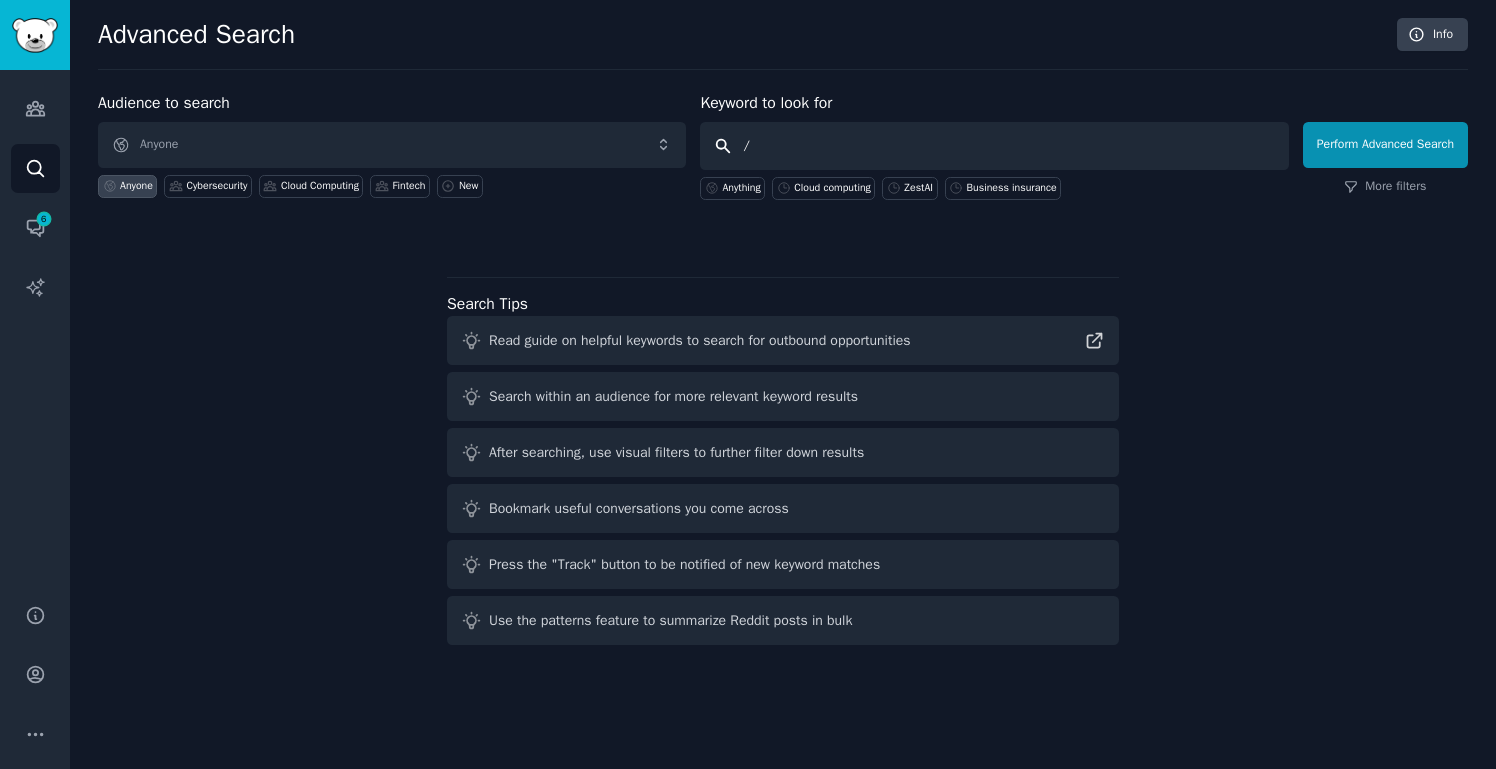 type on "/" 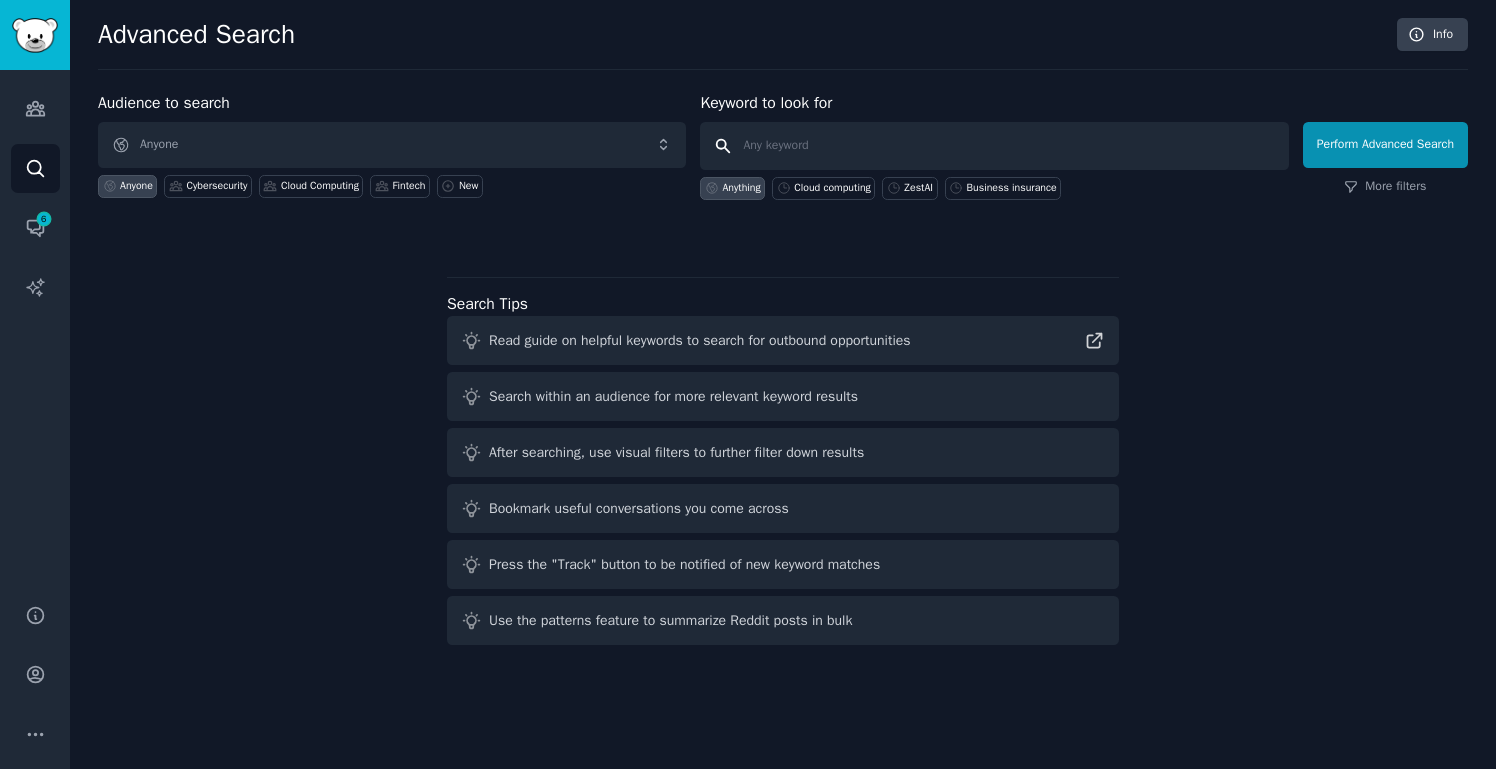 type on "e" 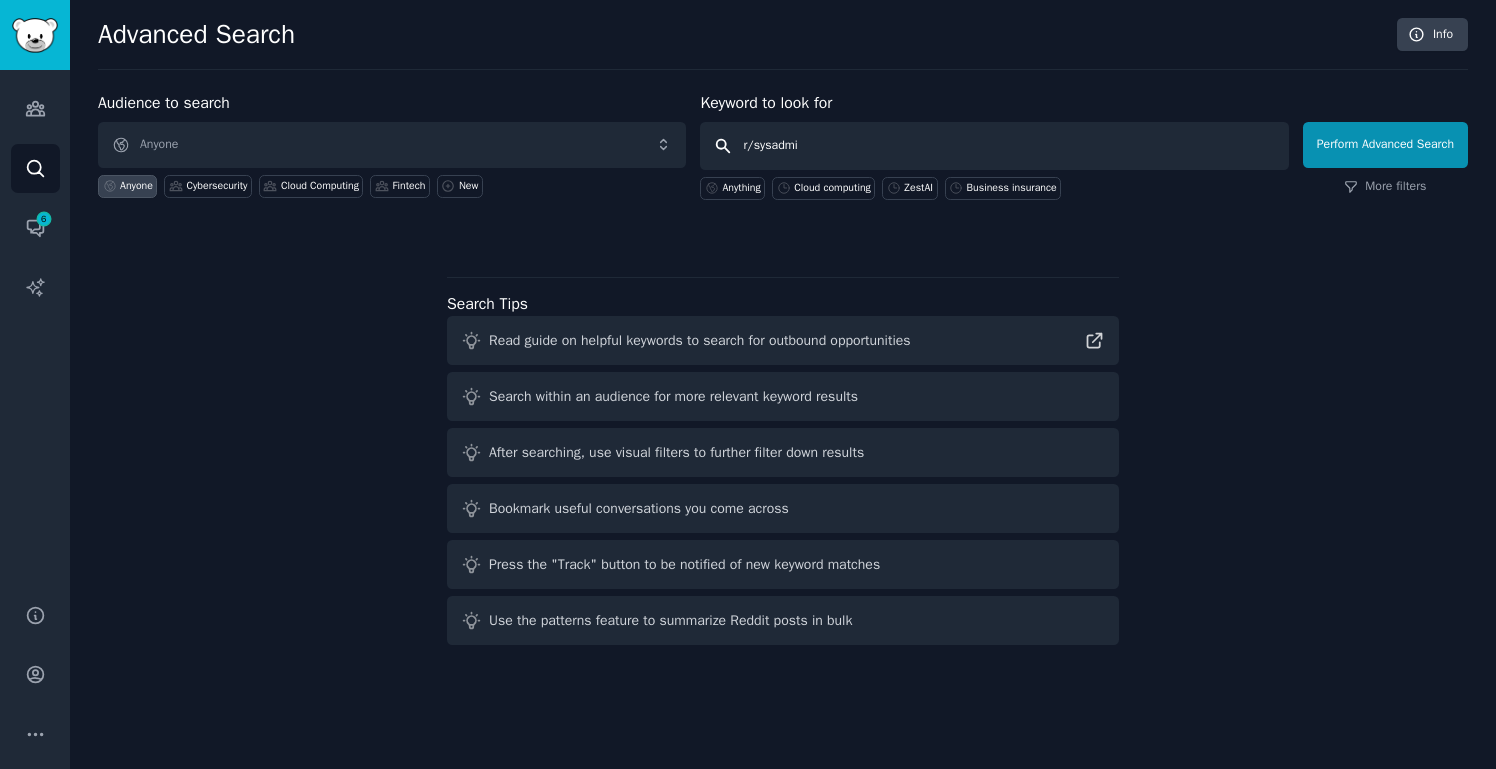 type on "r/sysadmin" 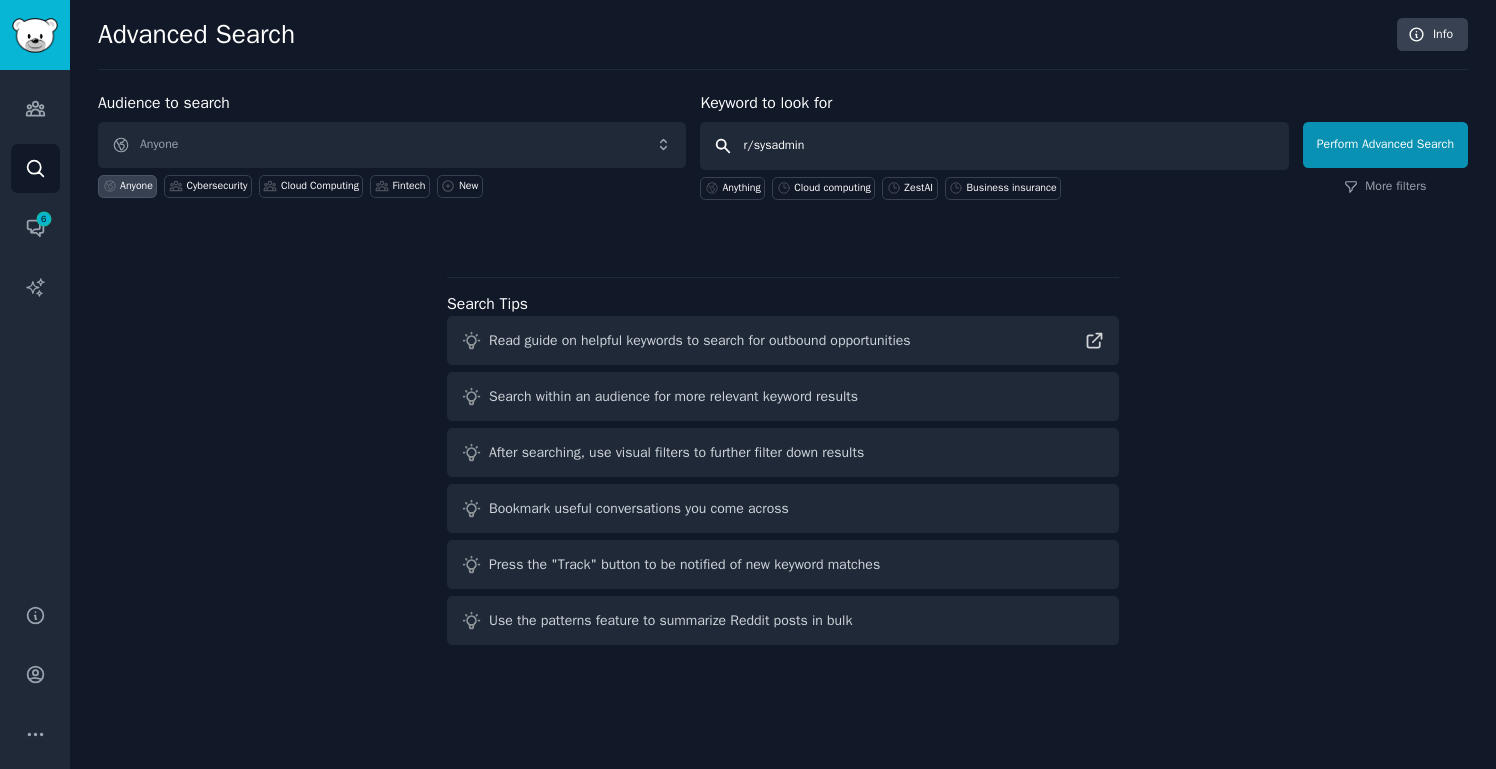 click on "Perform Advanced Search" at bounding box center [1385, 145] 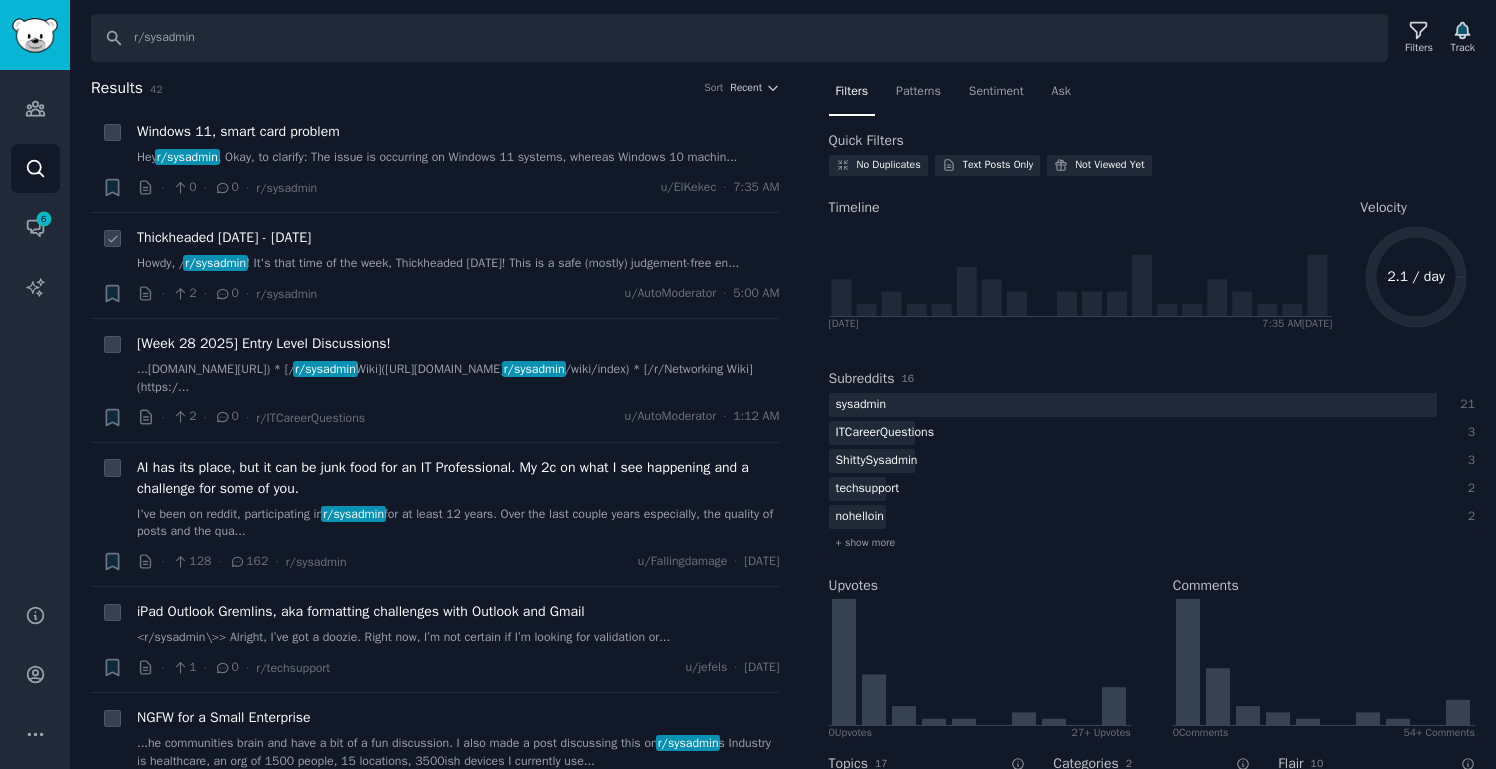 click on "r/sysadmin" at bounding box center (215, 263) 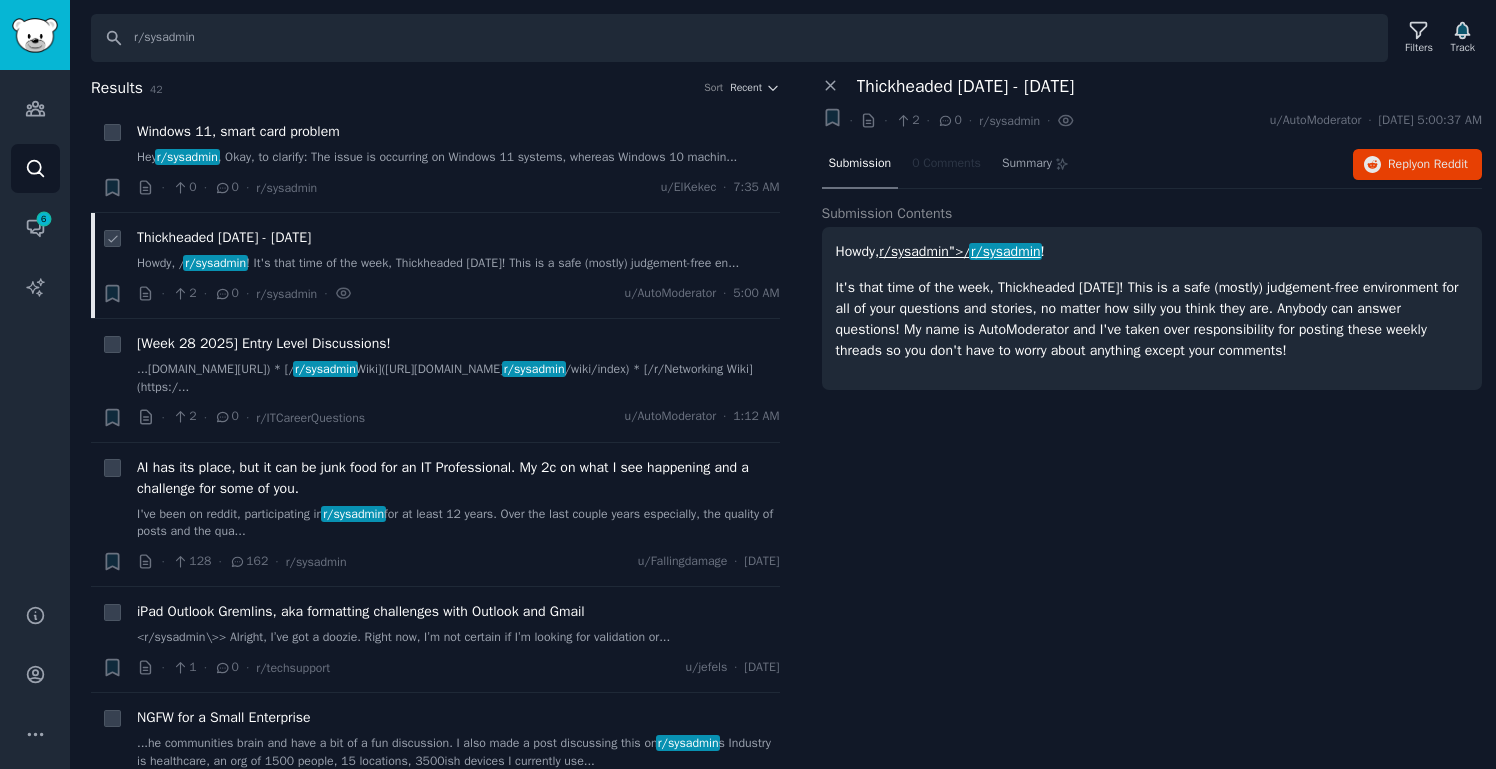 click on "r/sysadmin" at bounding box center [215, 263] 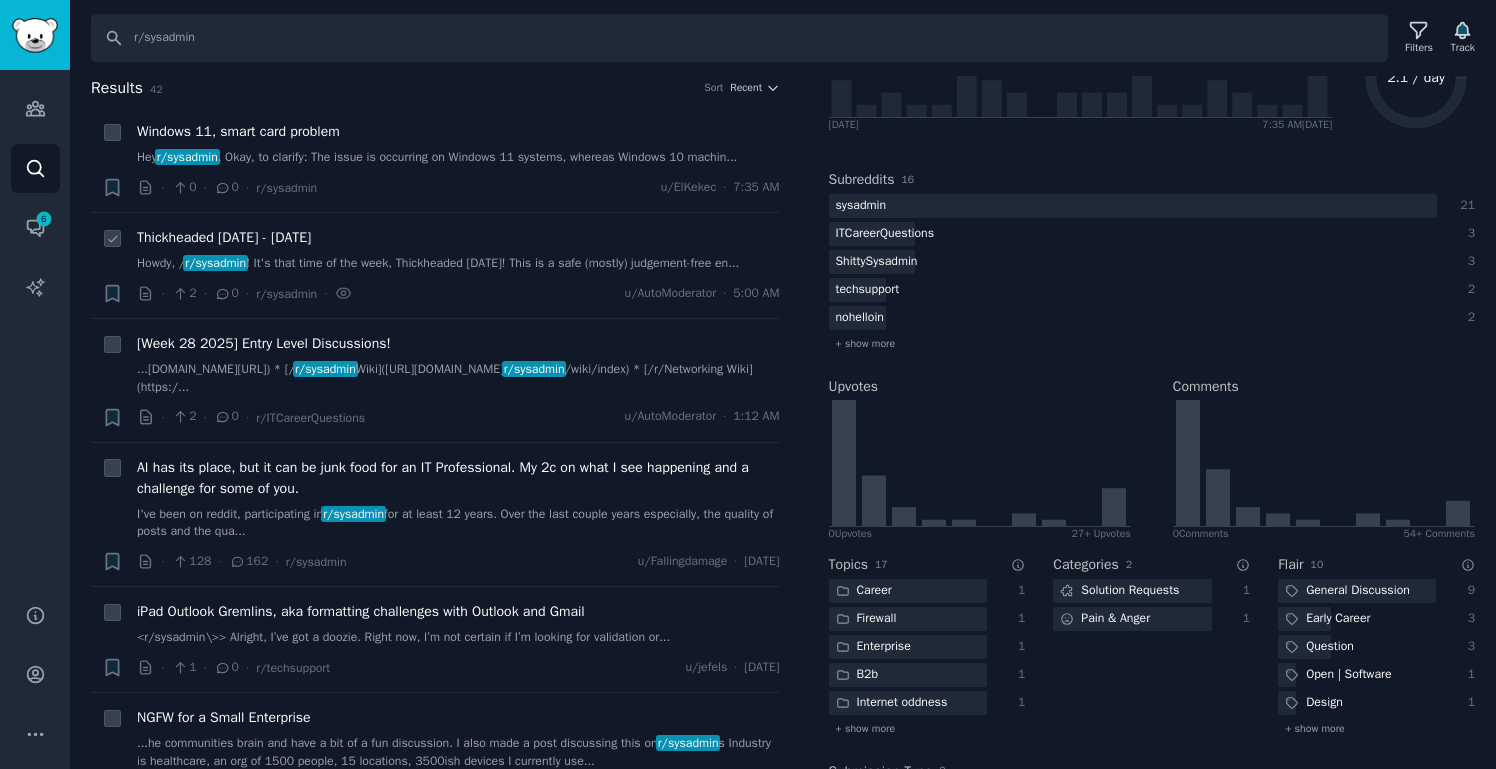 scroll, scrollTop: 292, scrollLeft: 0, axis: vertical 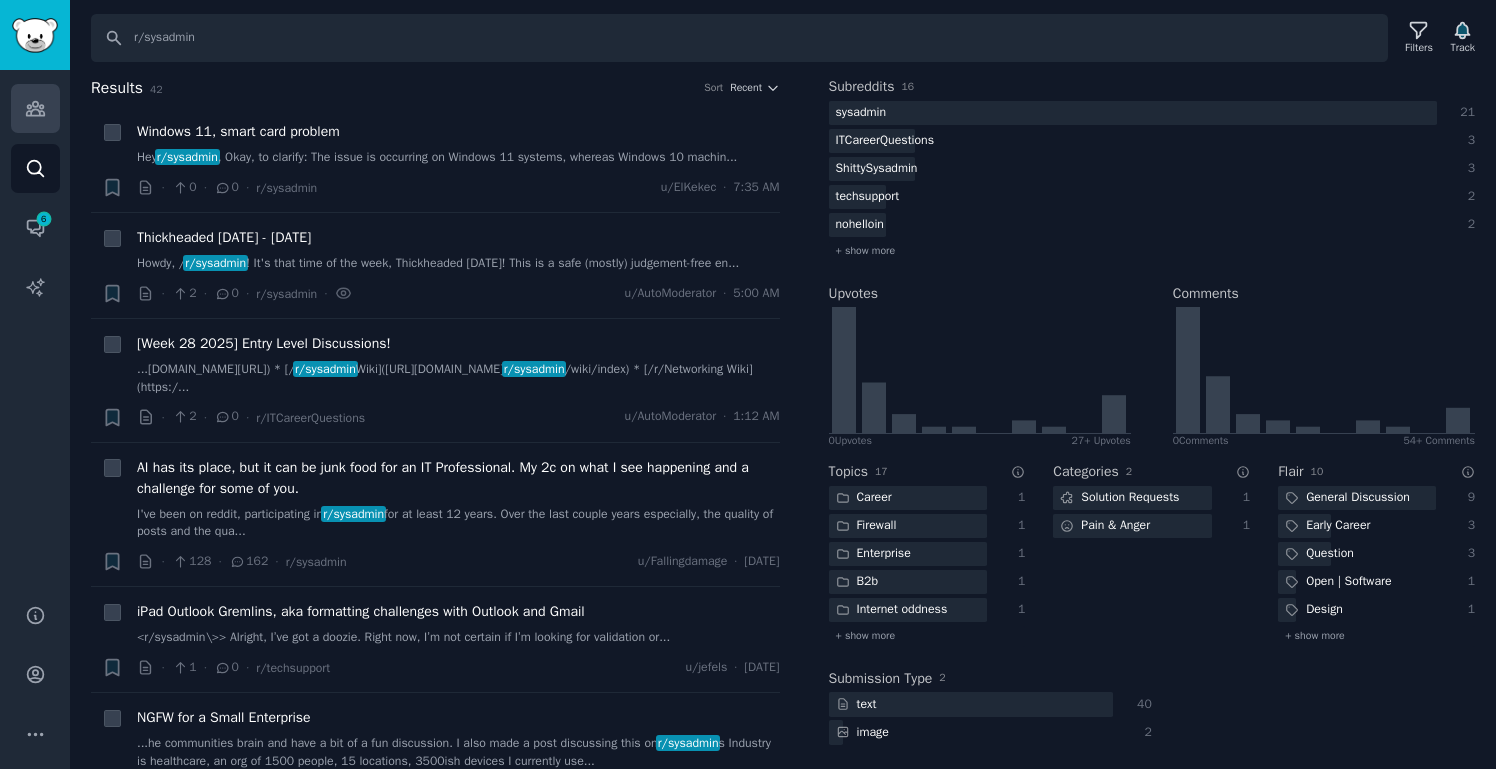 click 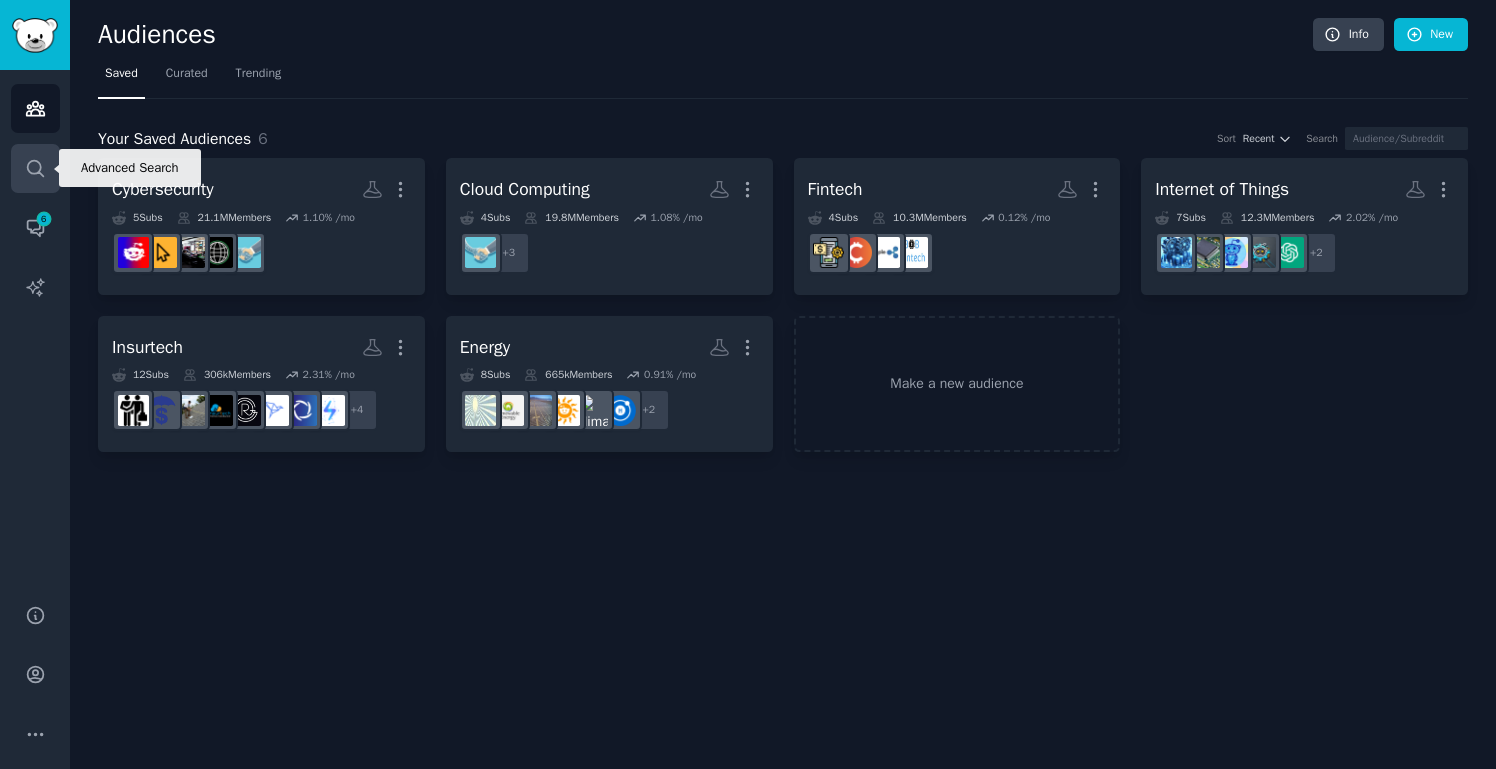 click on "Search" at bounding box center (35, 168) 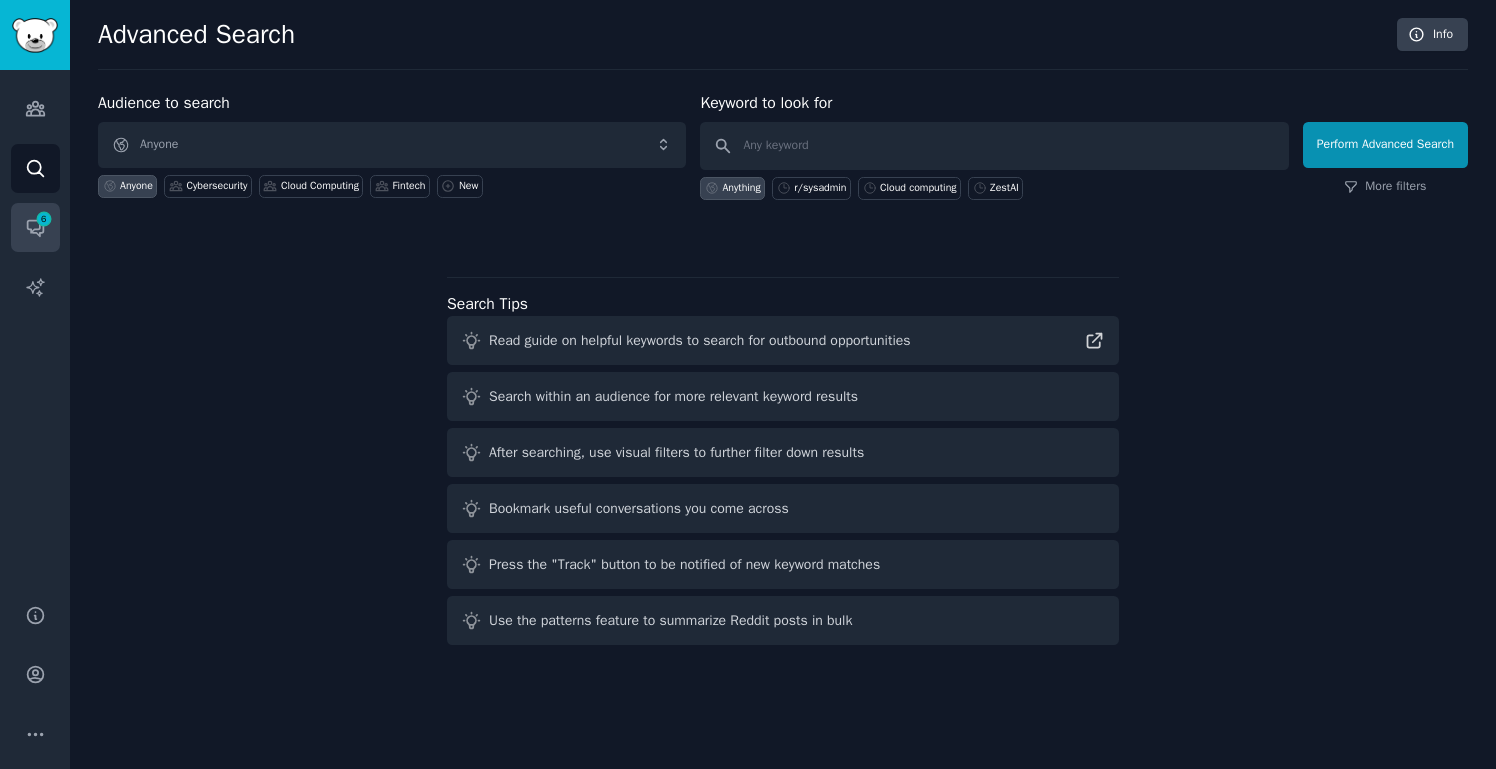click 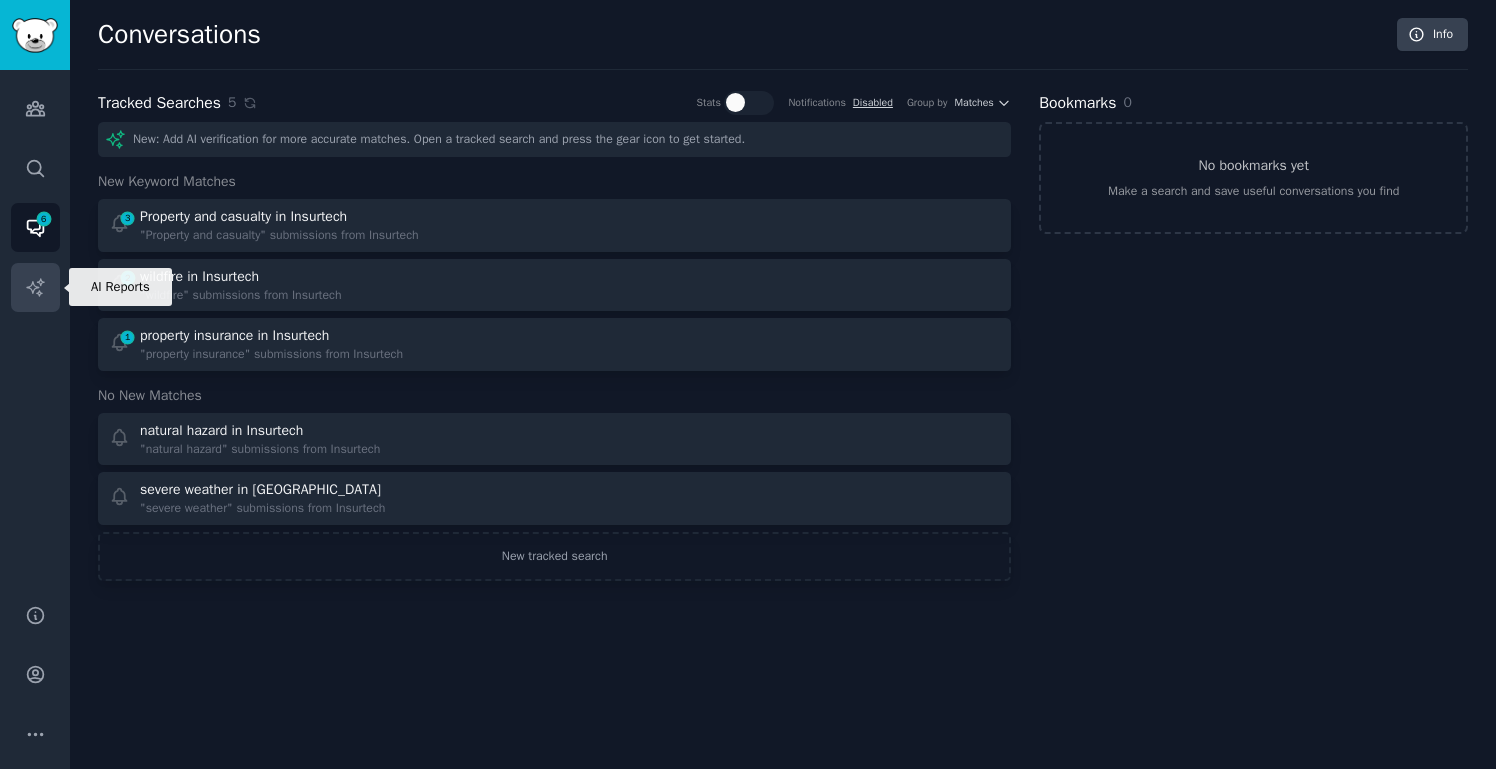click 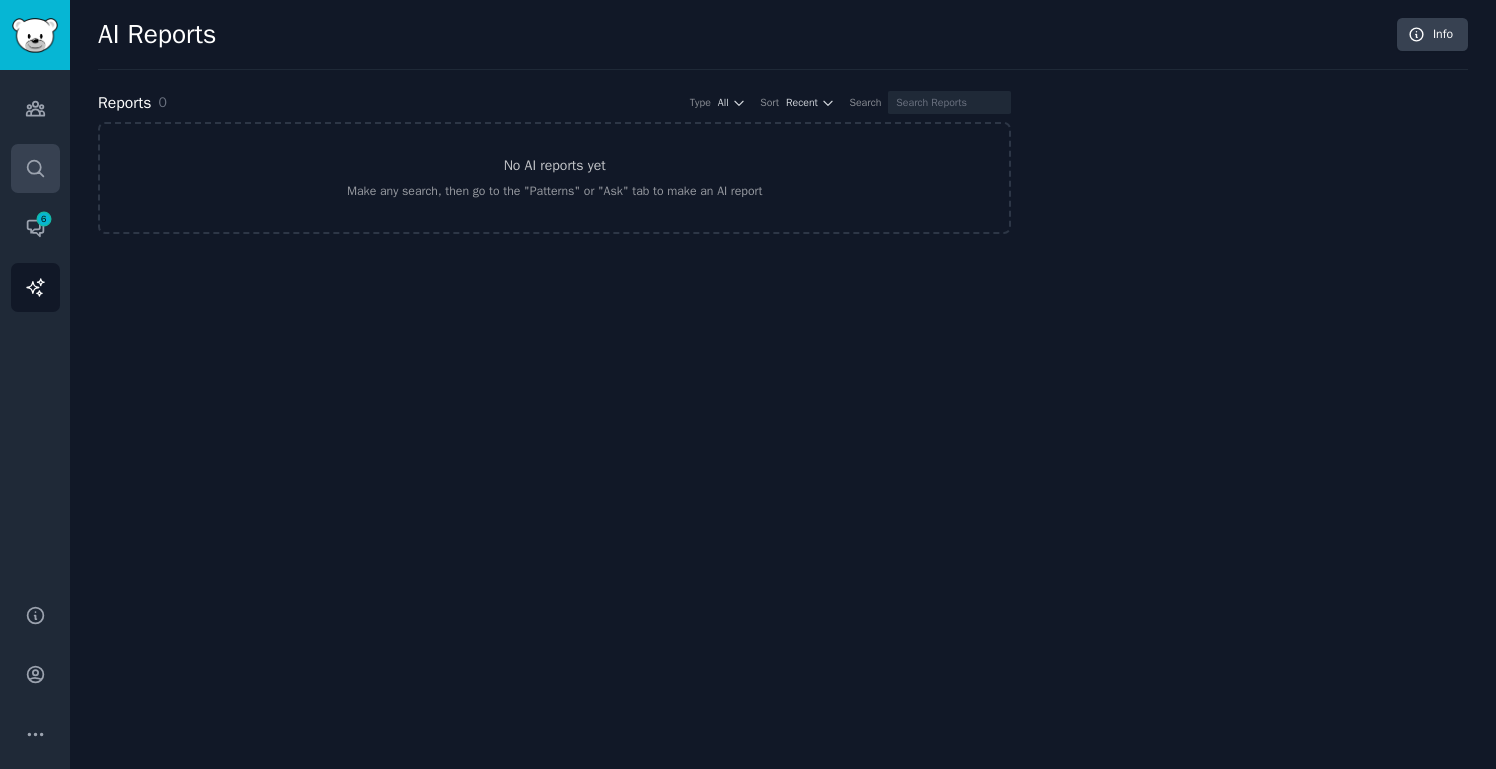 click 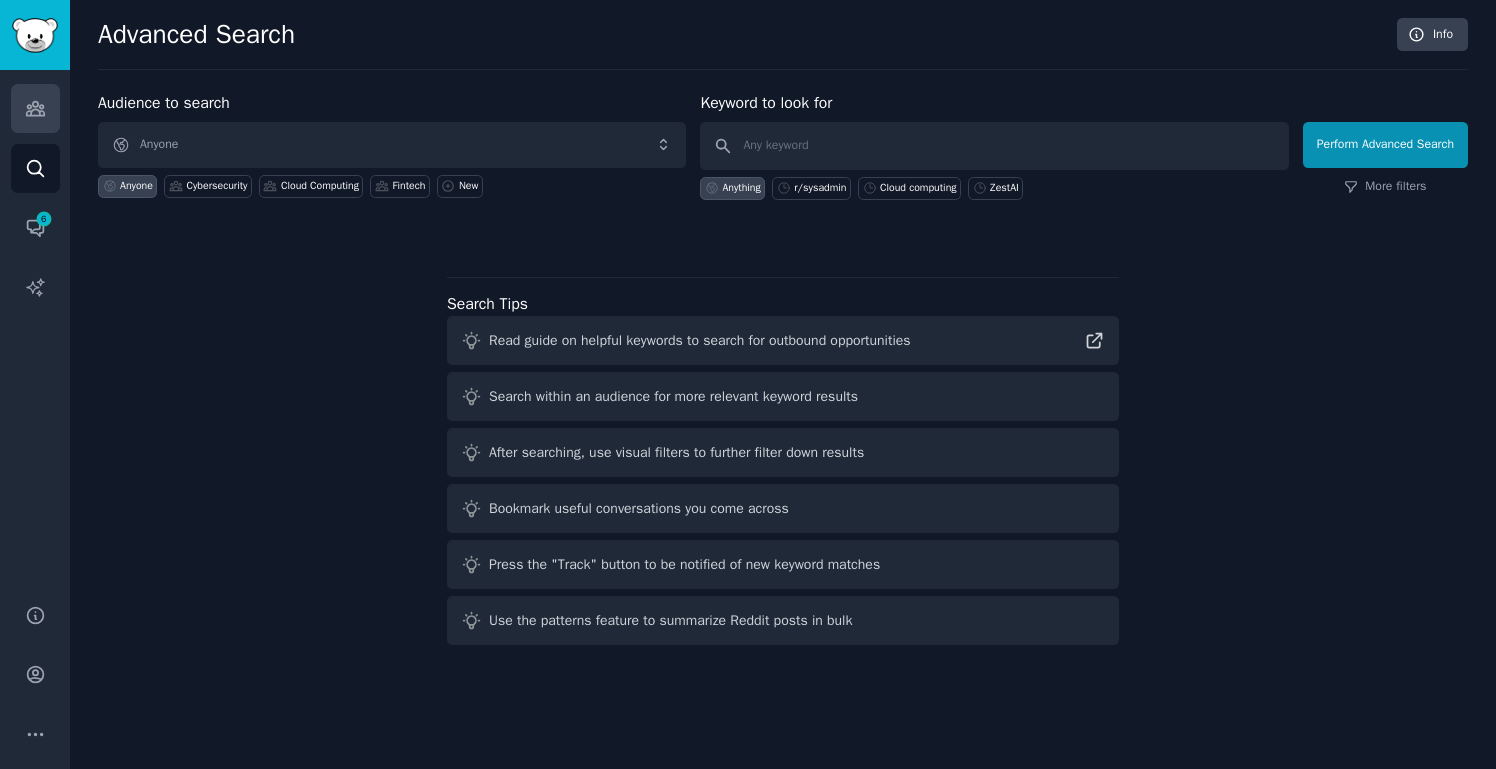 click 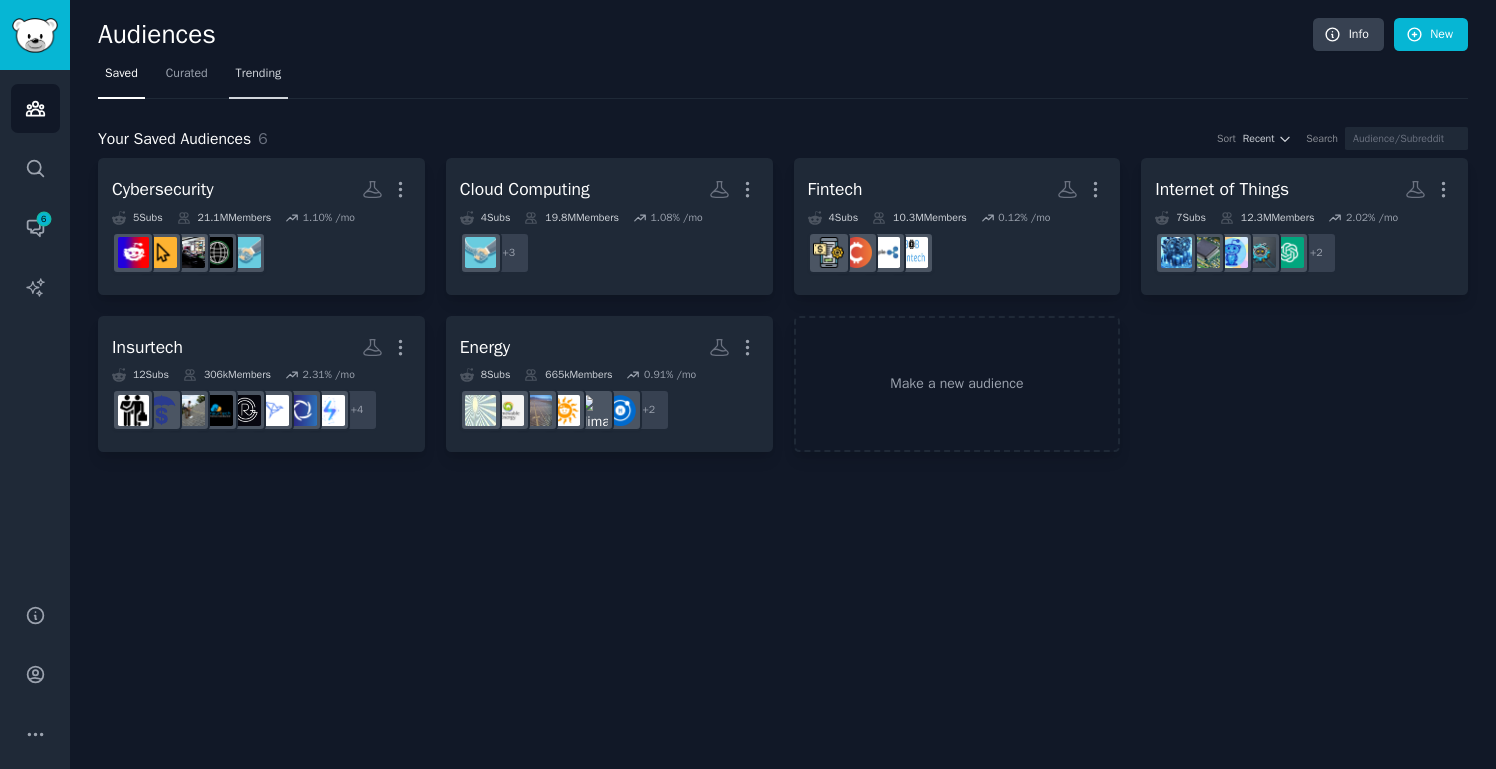 click on "Trending" at bounding box center [259, 74] 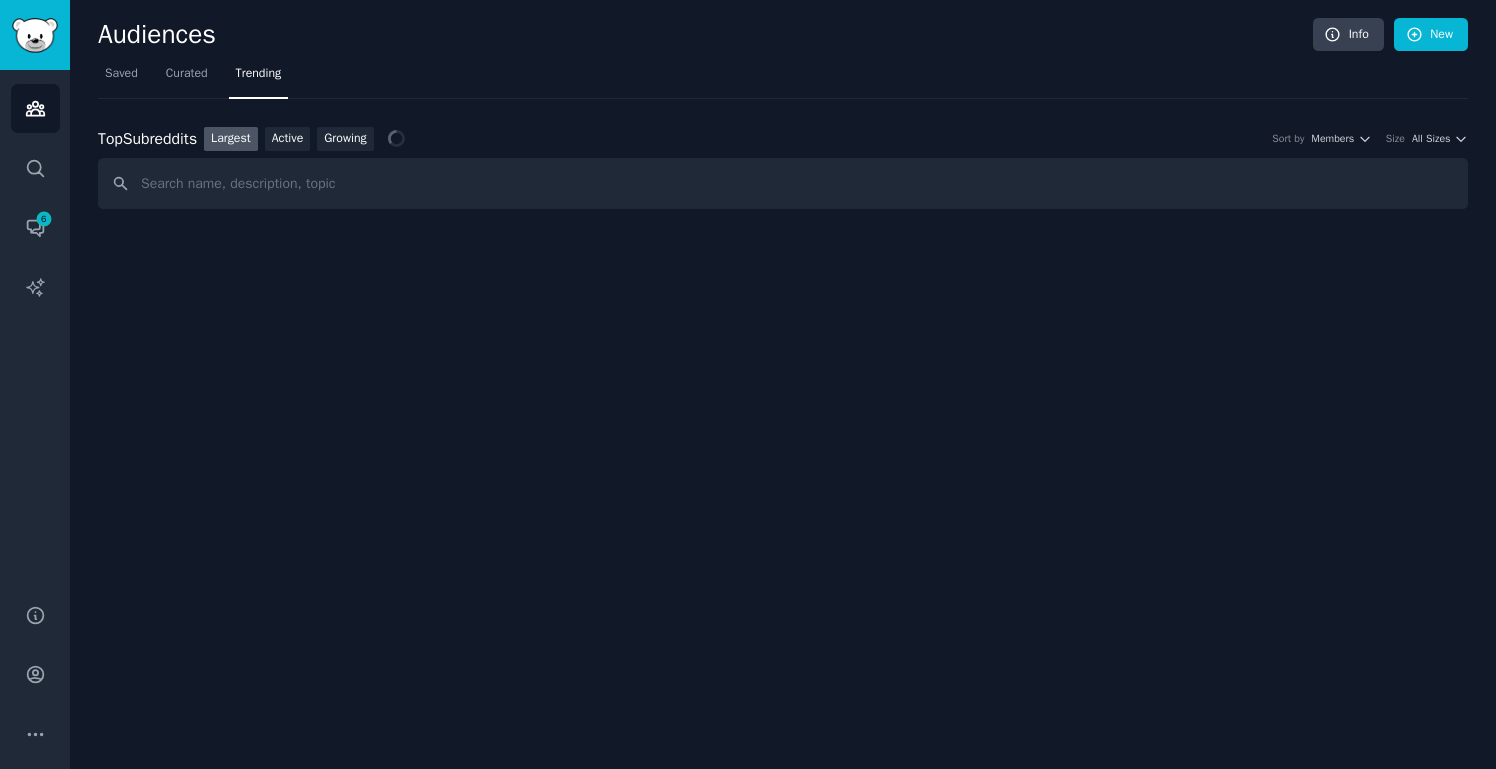 click at bounding box center (783, 183) 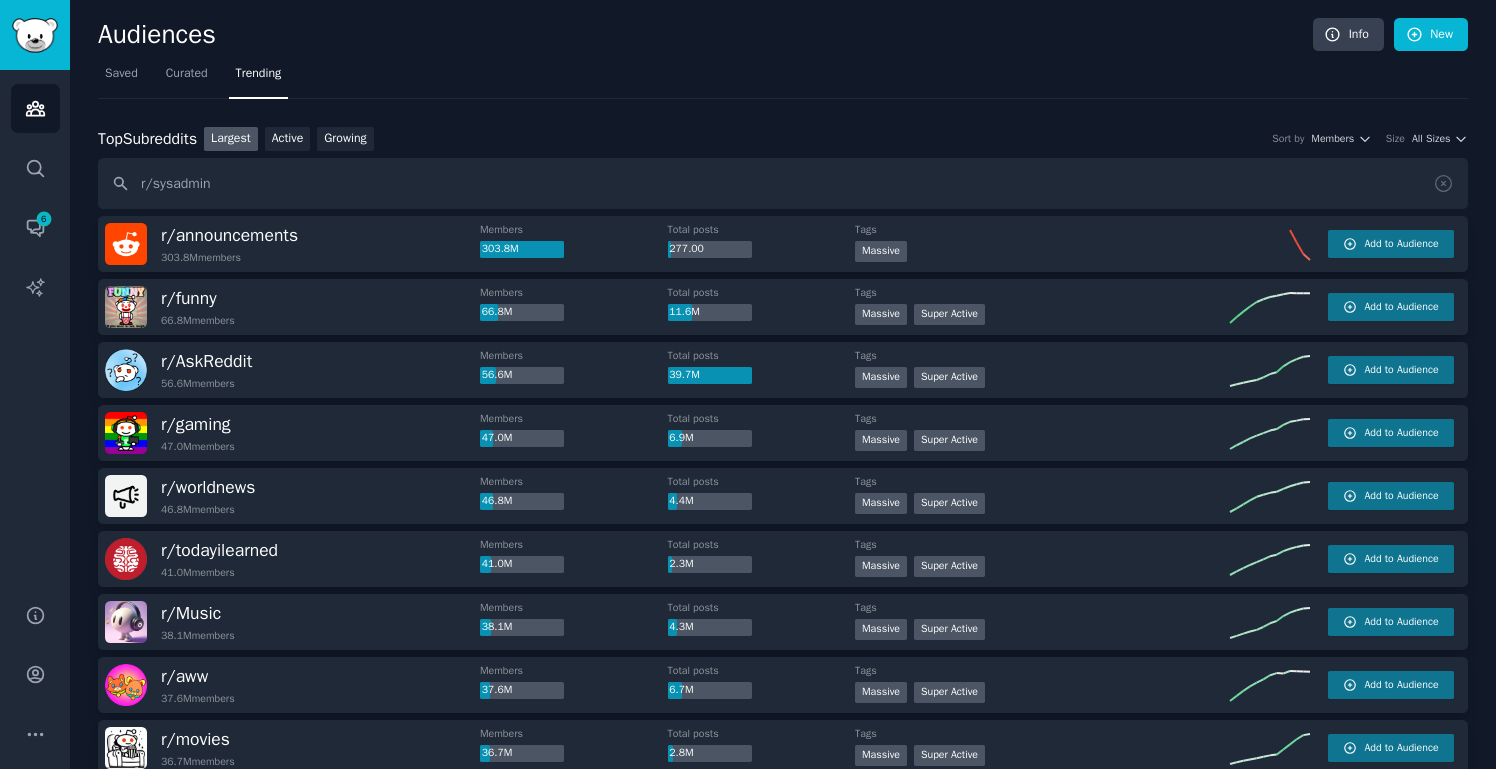 click on "r/sysadmin" at bounding box center (783, 183) 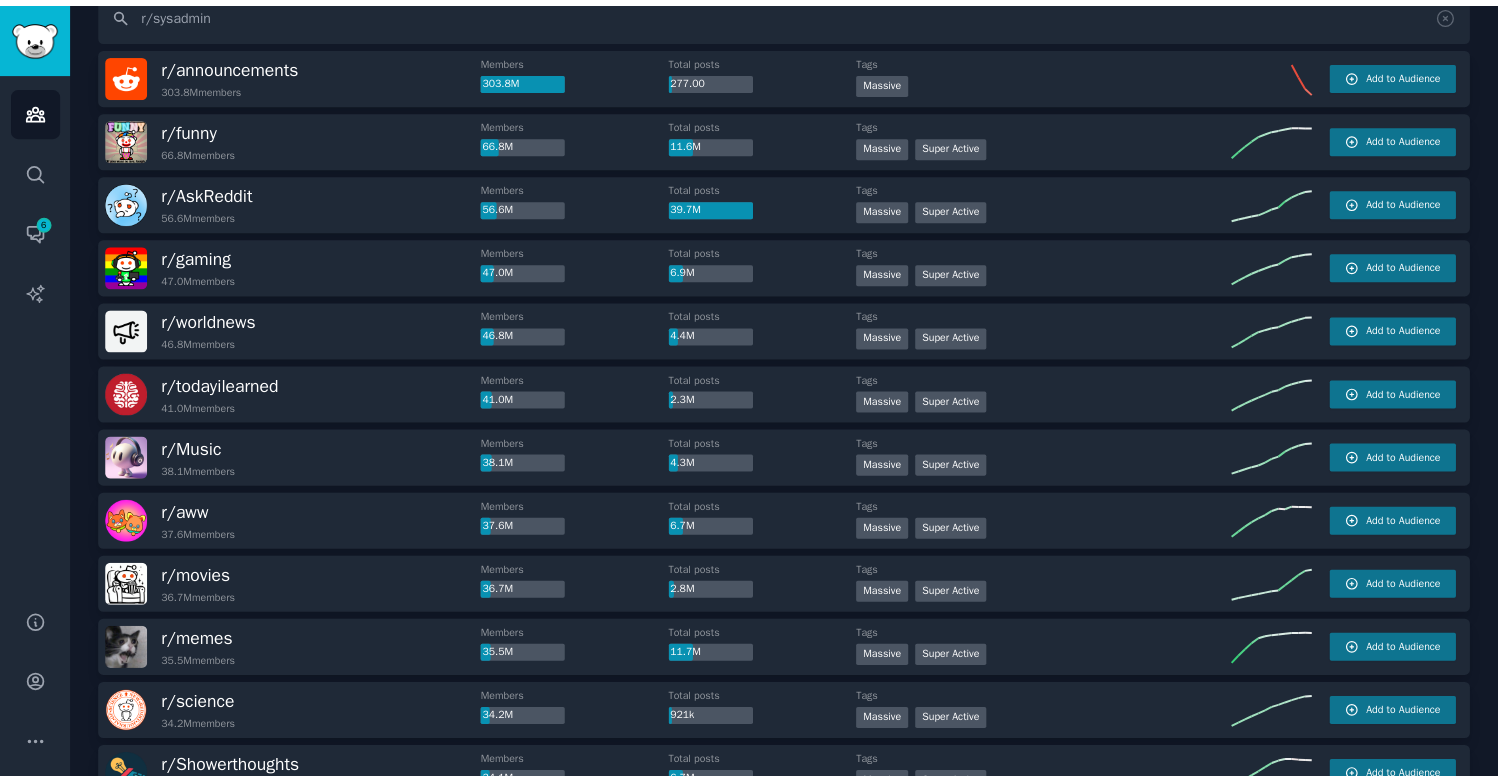 scroll, scrollTop: 0, scrollLeft: 0, axis: both 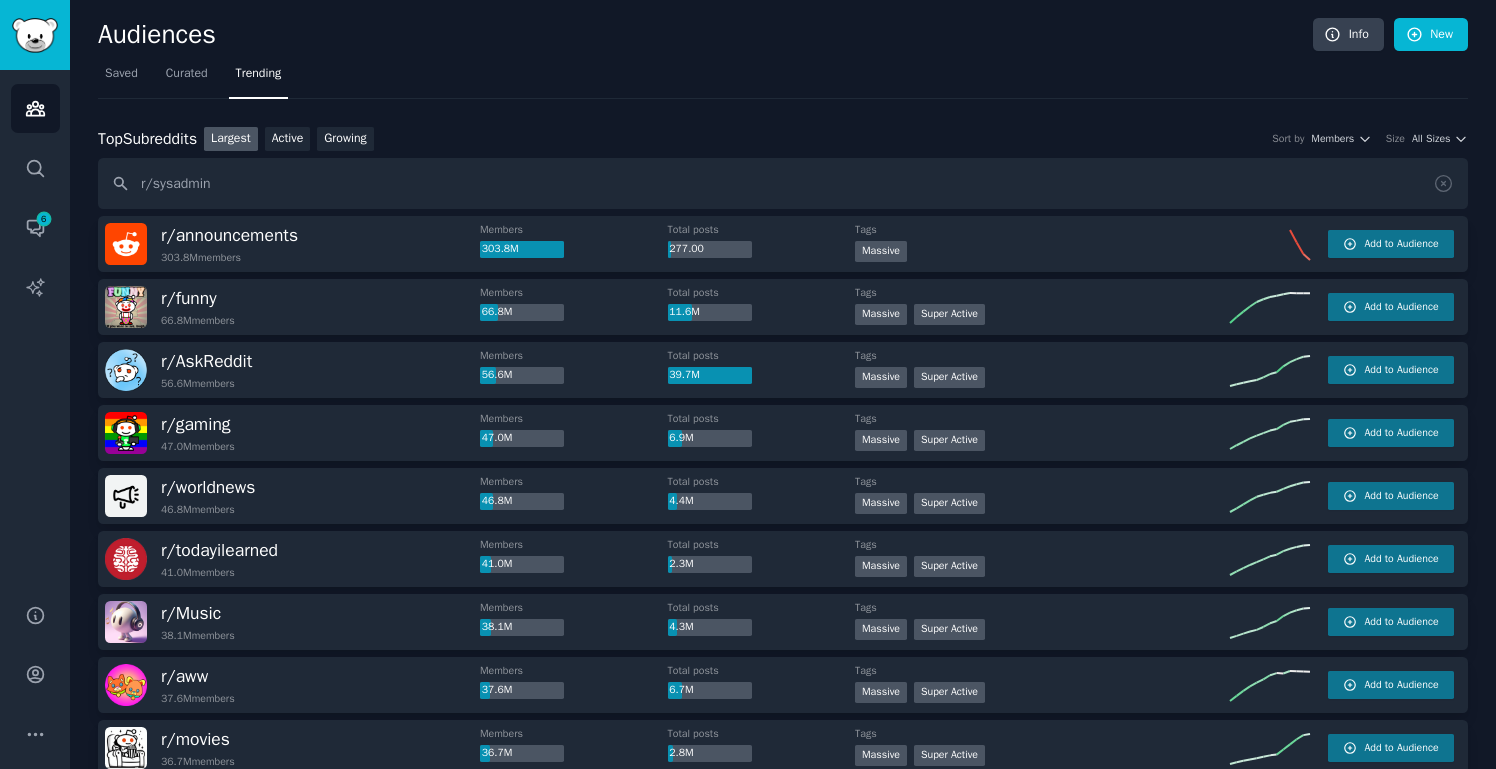 click on "r/sysadmin" at bounding box center [783, 183] 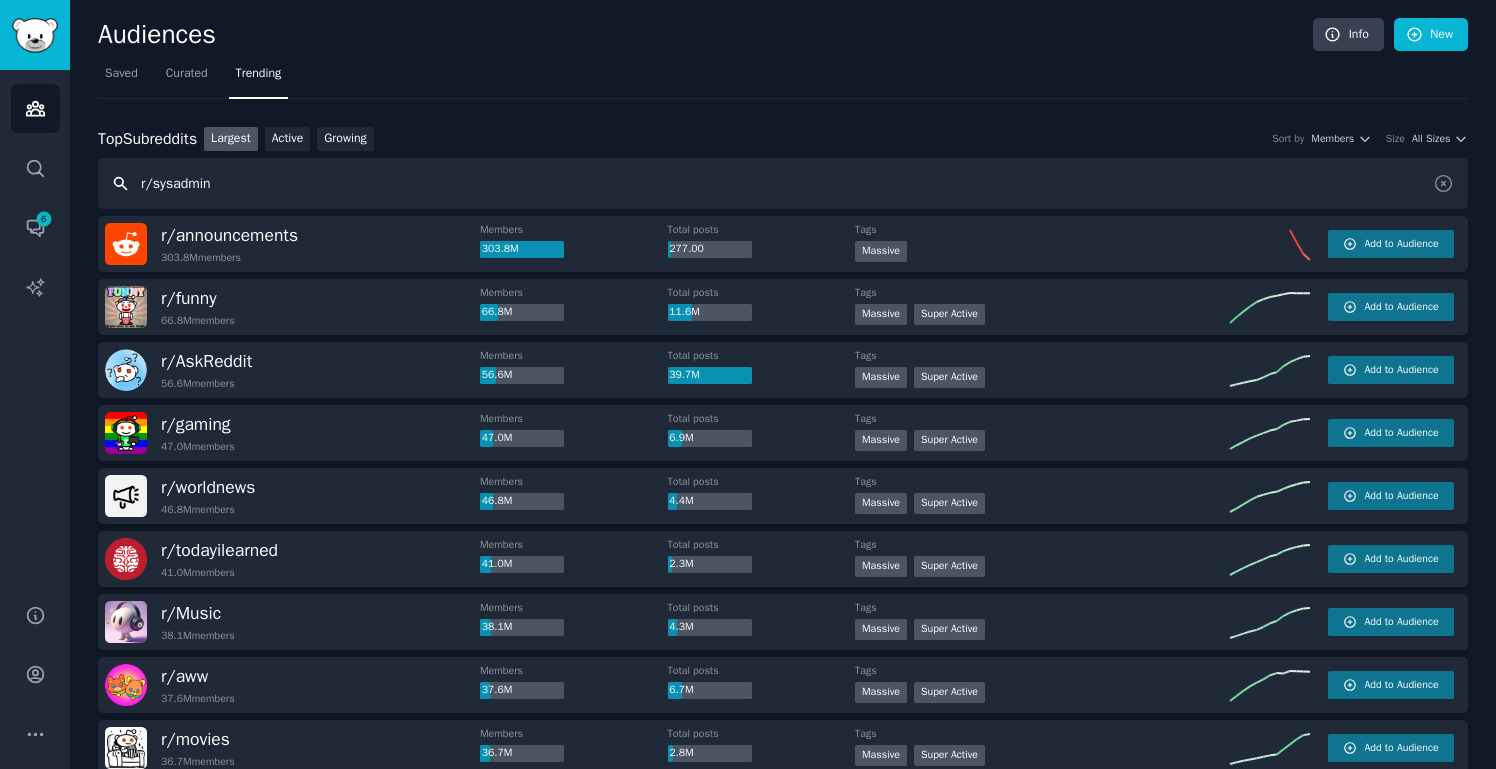click on "r/sysadmin" at bounding box center [783, 183] 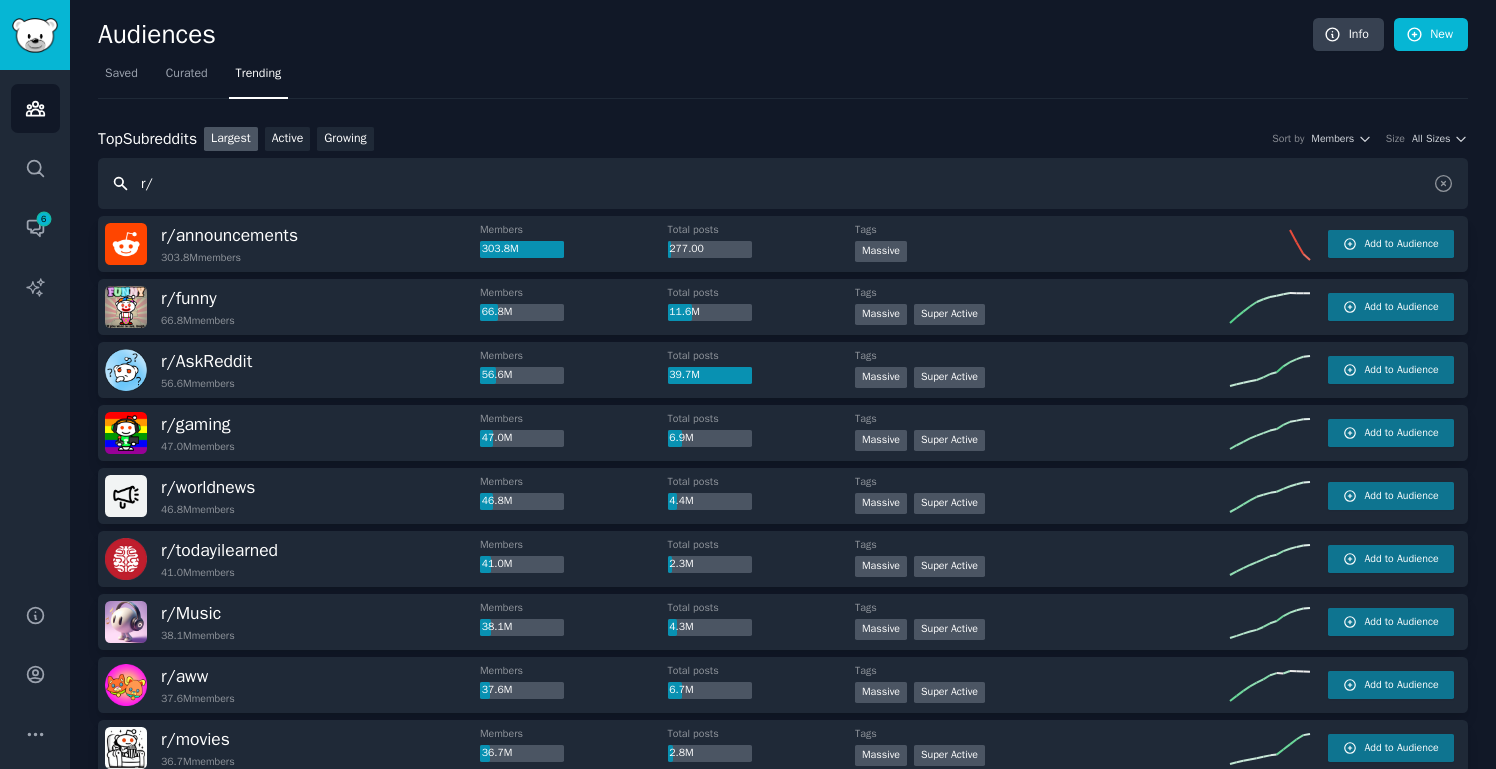 type on "r" 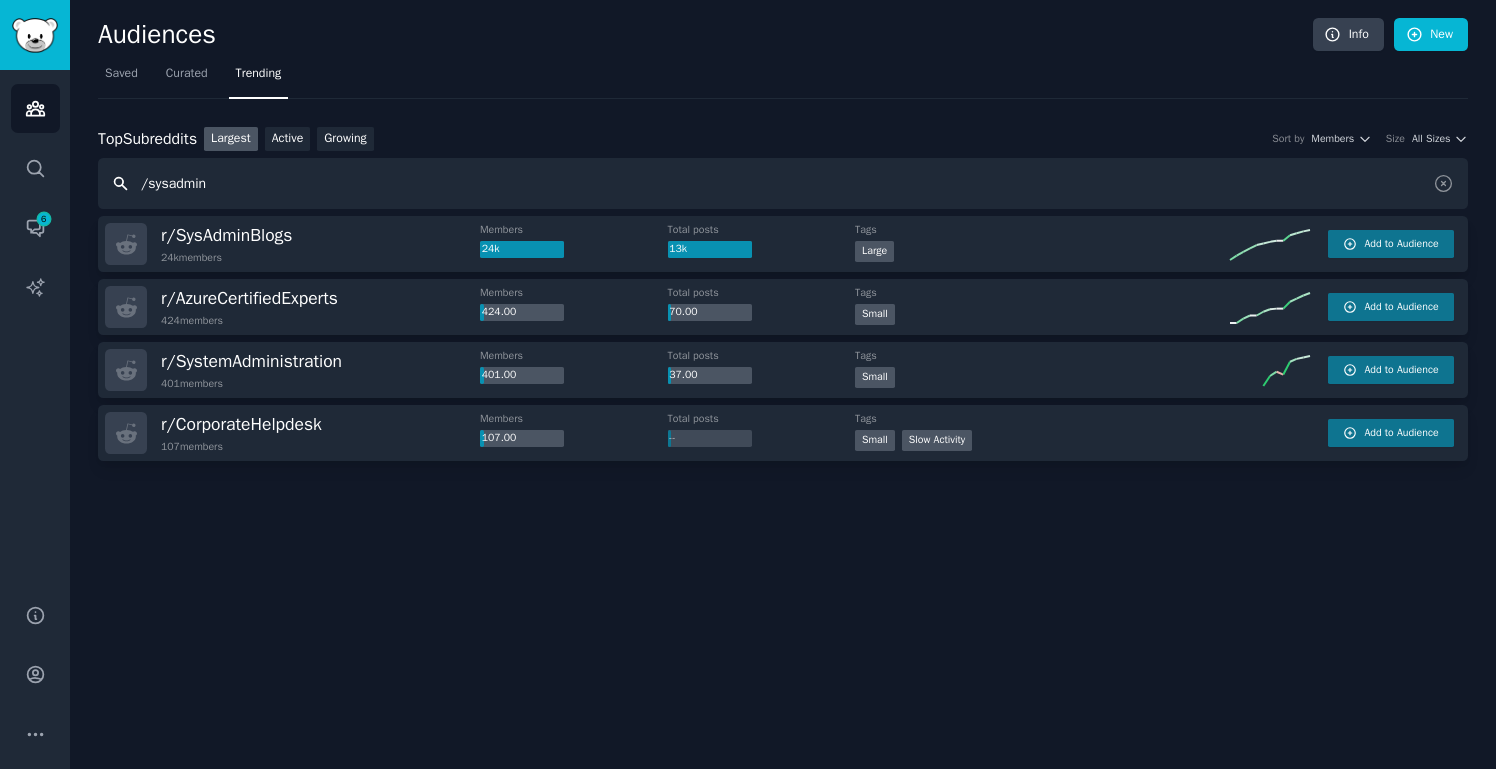click on "/sysadmin" at bounding box center (783, 183) 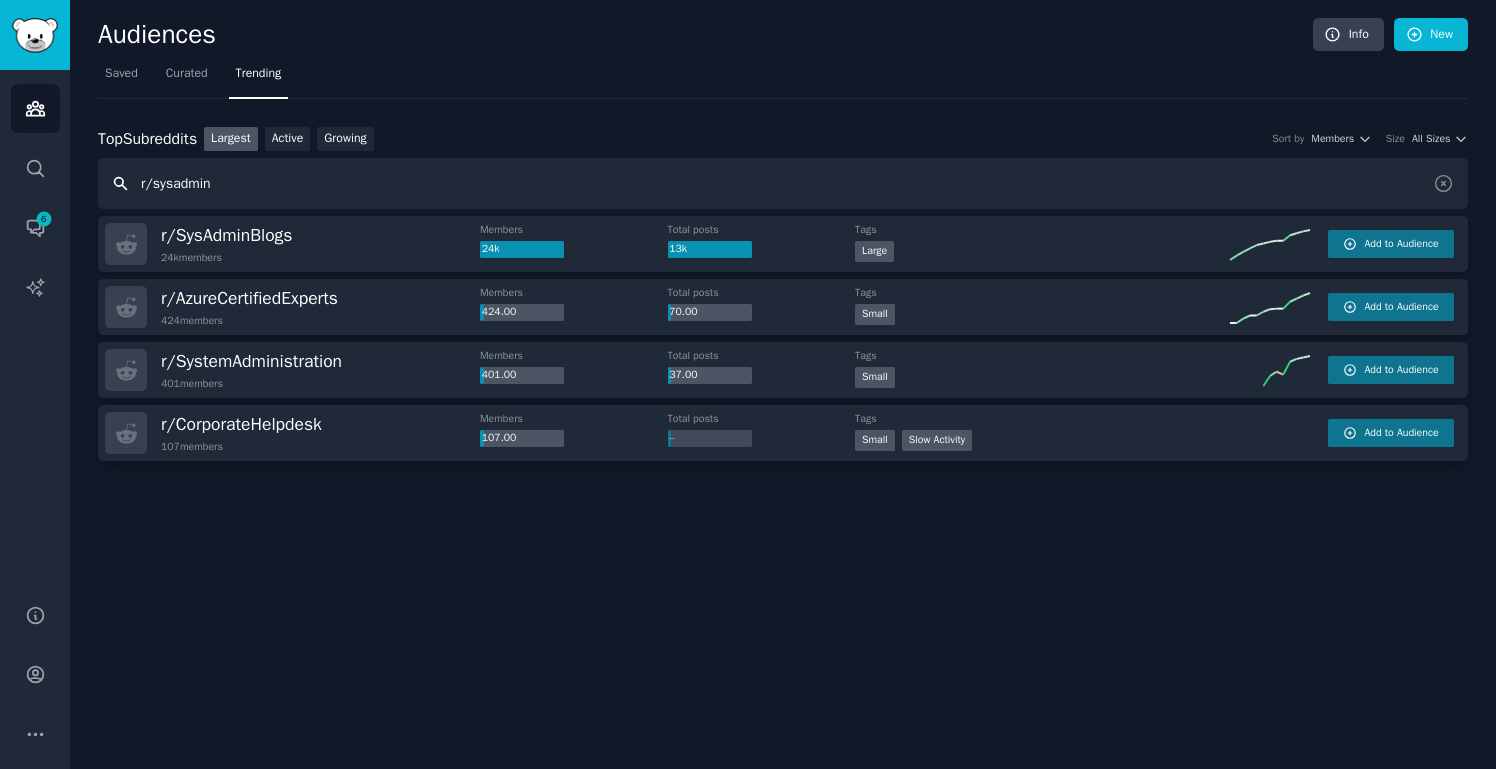 click on "r/sysadmin" at bounding box center [783, 183] 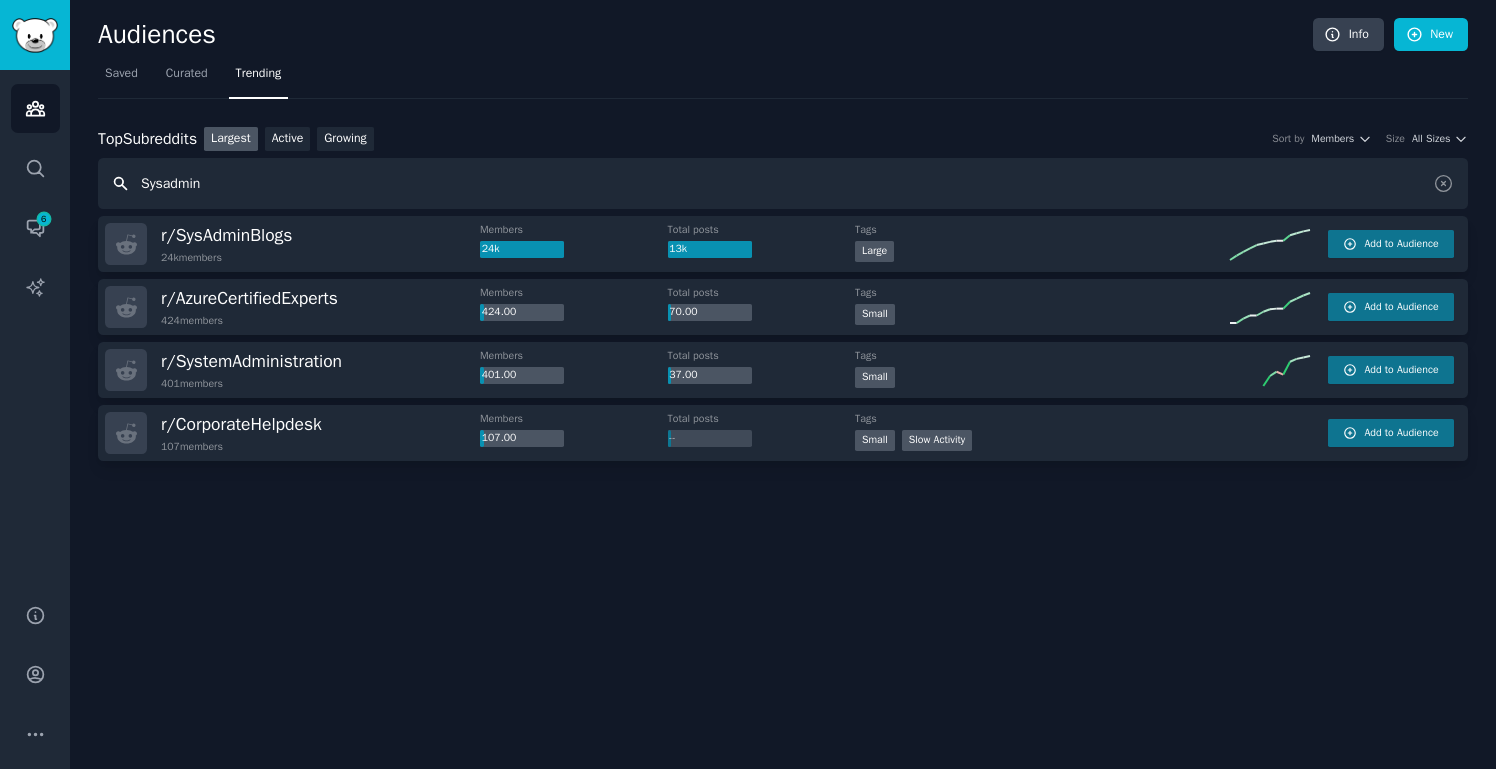 type on "Sysadmin" 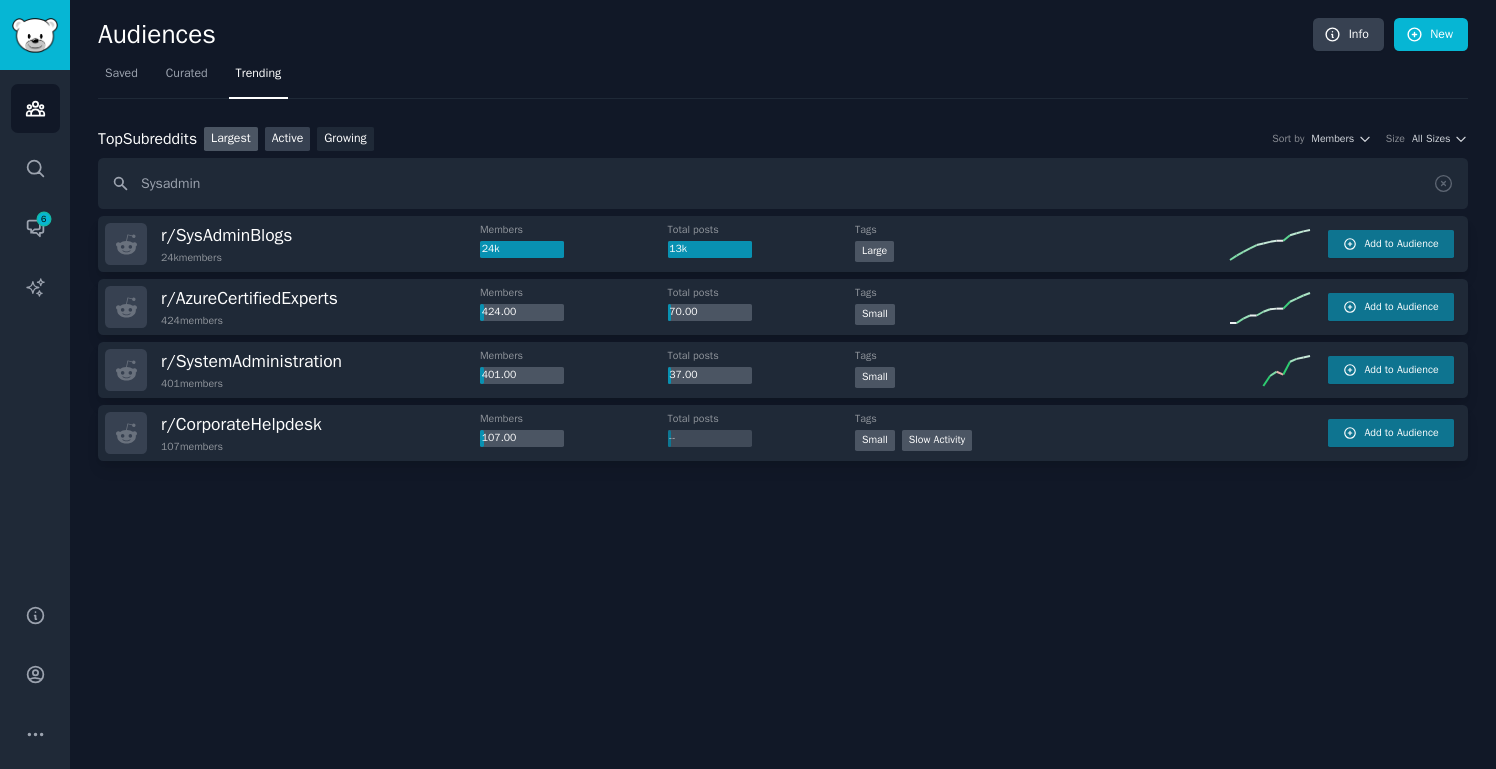 click on "Active" at bounding box center [288, 139] 